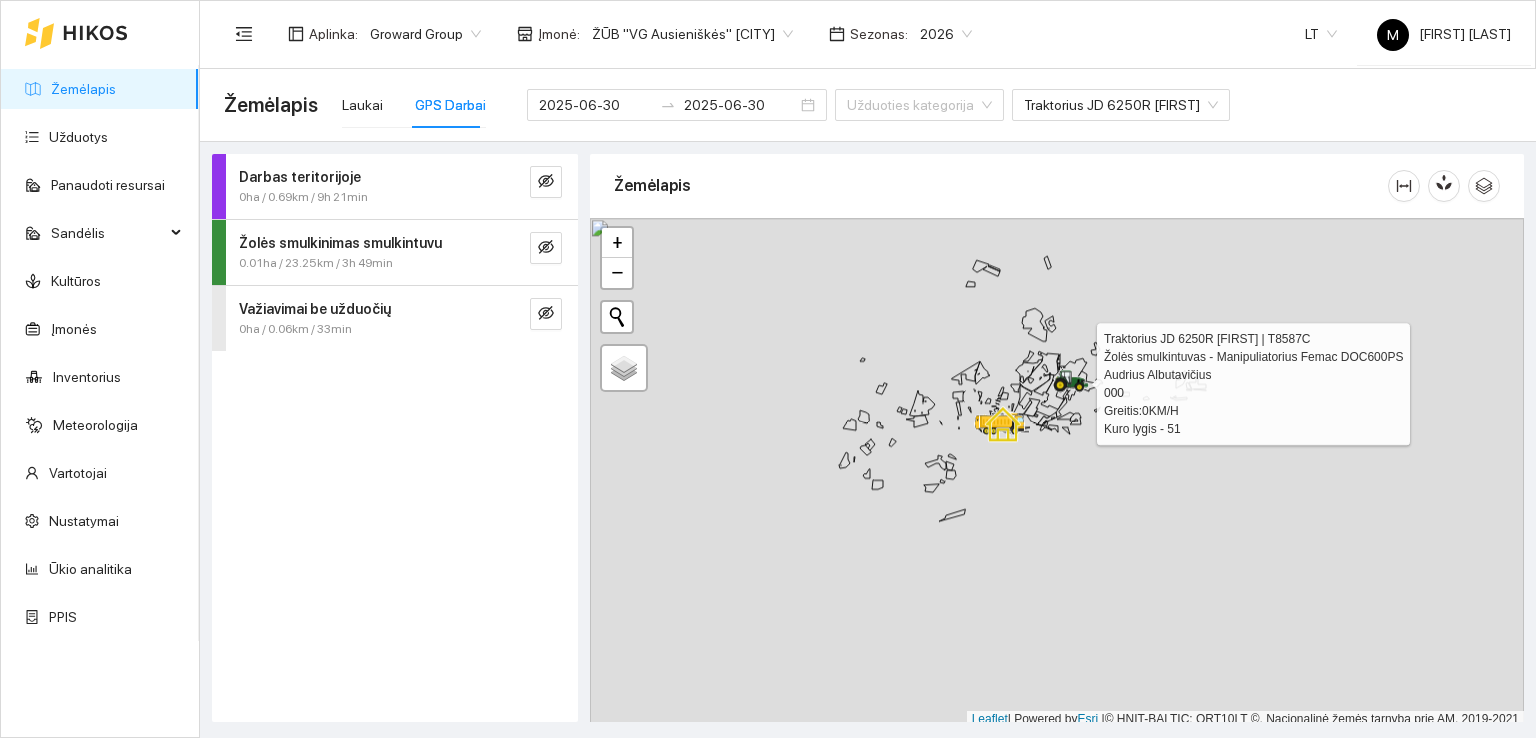 scroll, scrollTop: 0, scrollLeft: 0, axis: both 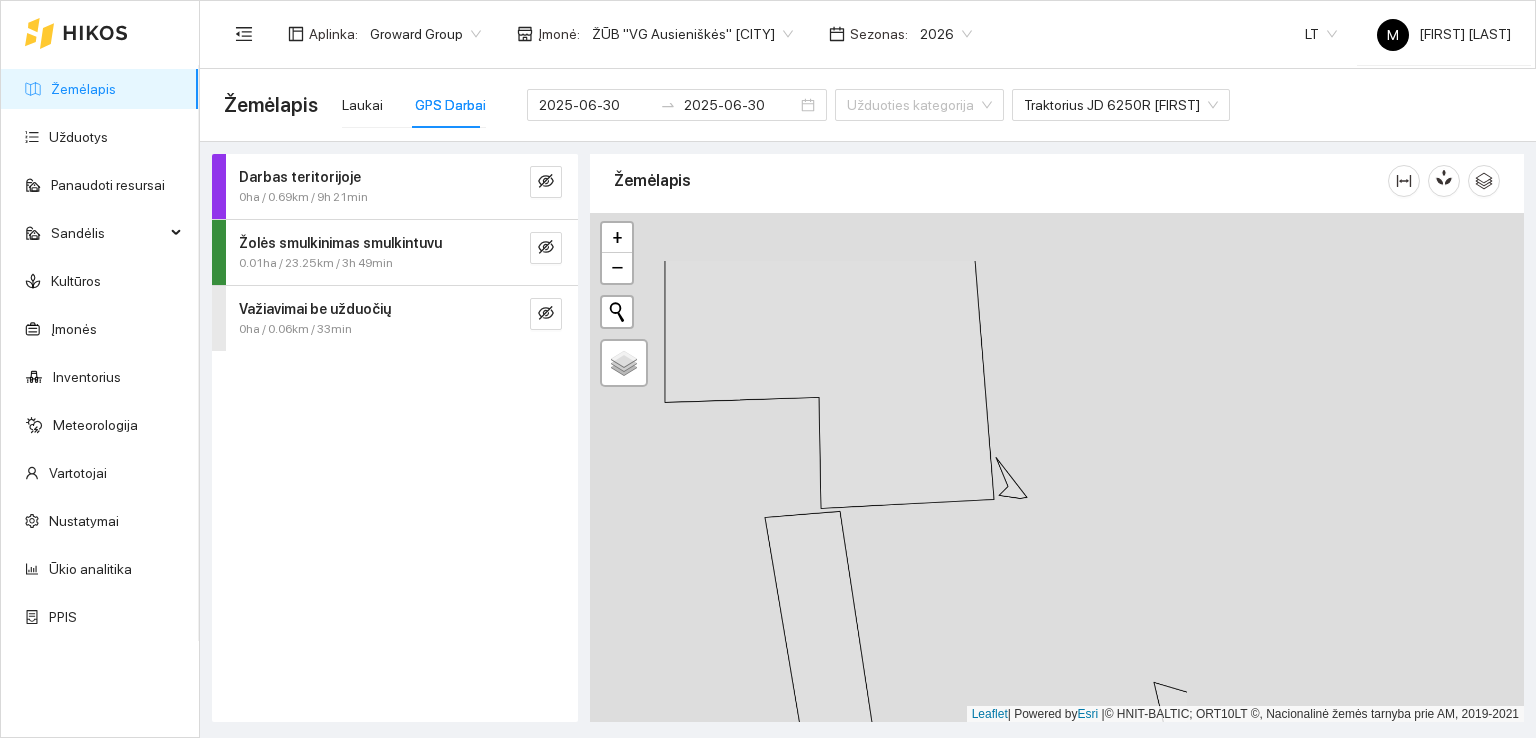 drag, startPoint x: 1148, startPoint y: 373, endPoint x: 638, endPoint y: 491, distance: 523.473 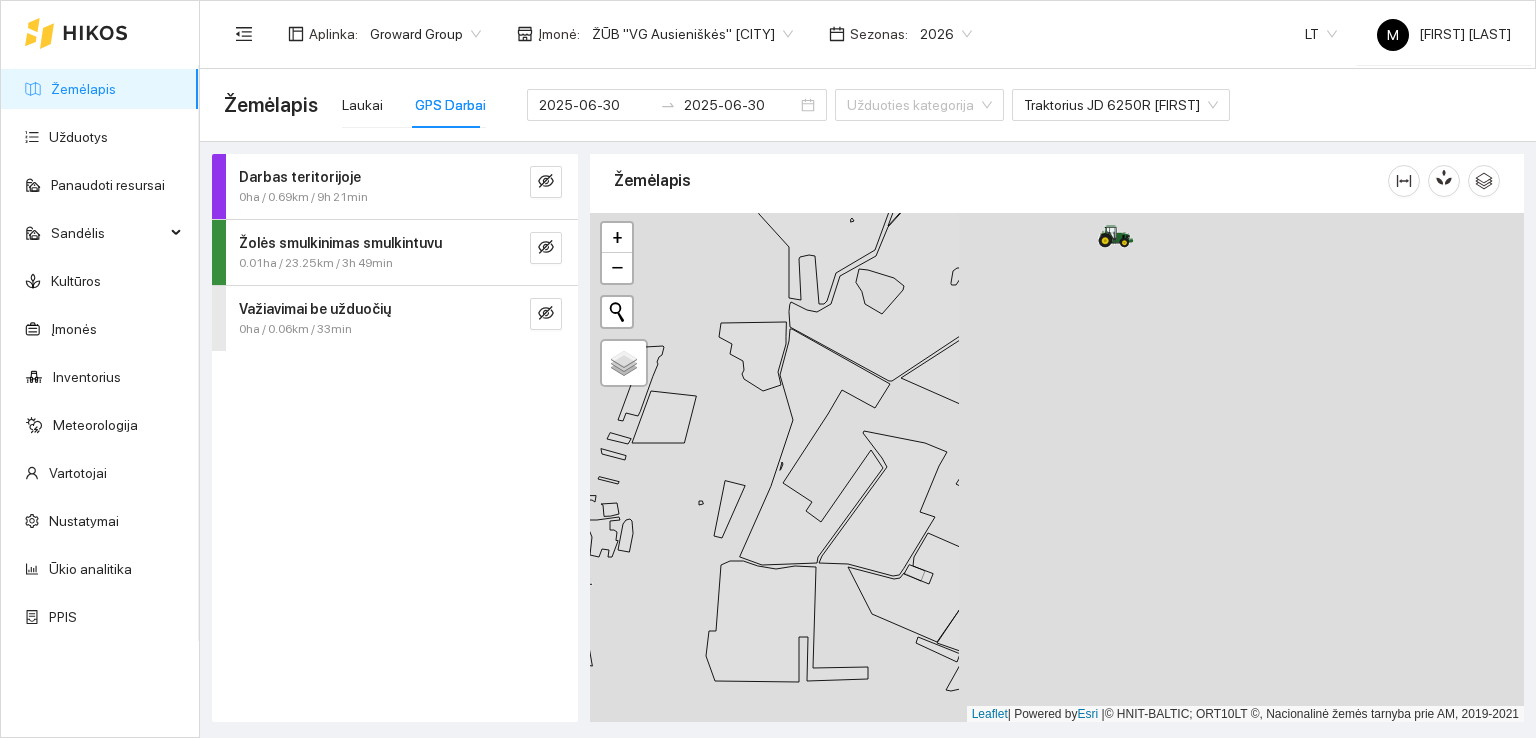 drag, startPoint x: 1189, startPoint y: 453, endPoint x: 536, endPoint y: 406, distance: 654.6892 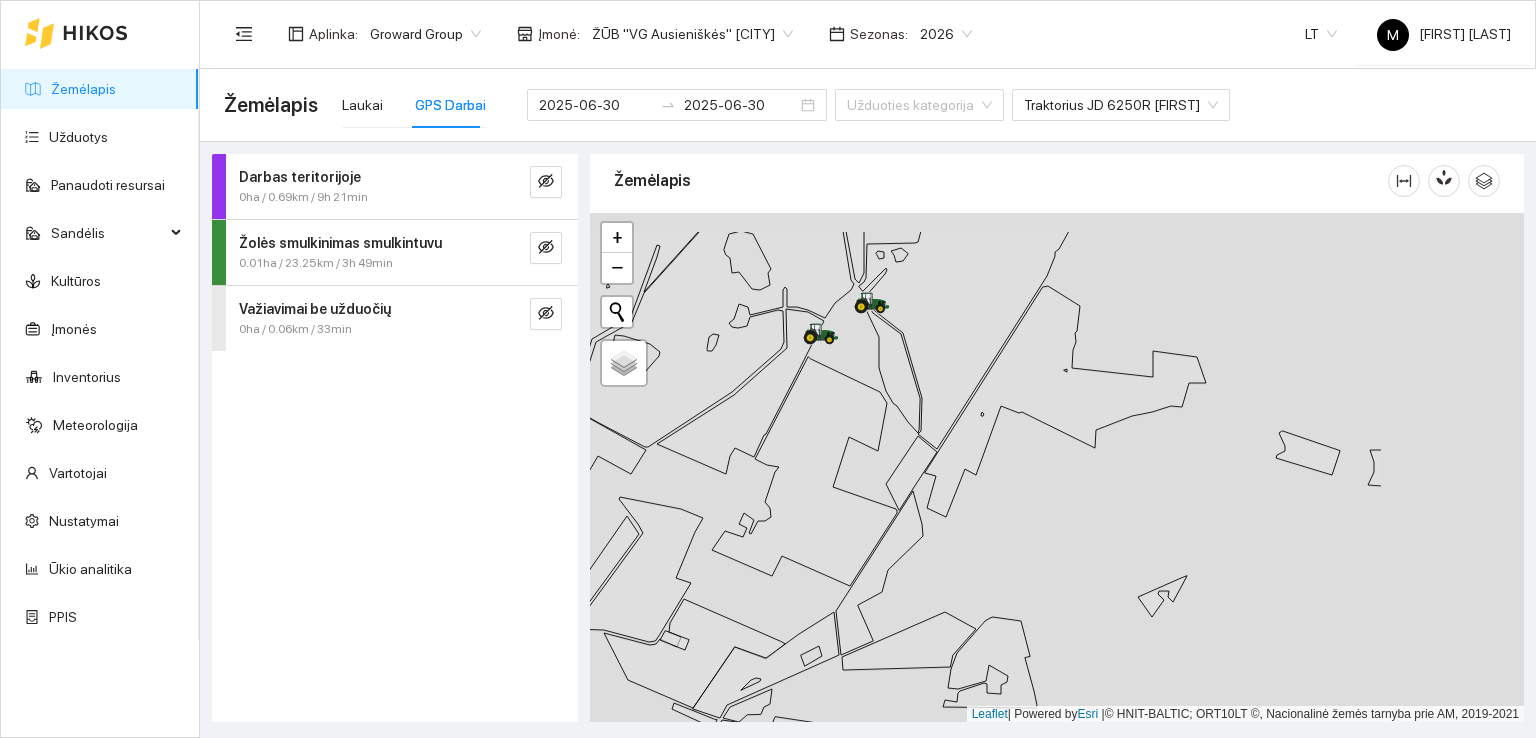 drag, startPoint x: 1022, startPoint y: 553, endPoint x: 881, endPoint y: 595, distance: 147.12239 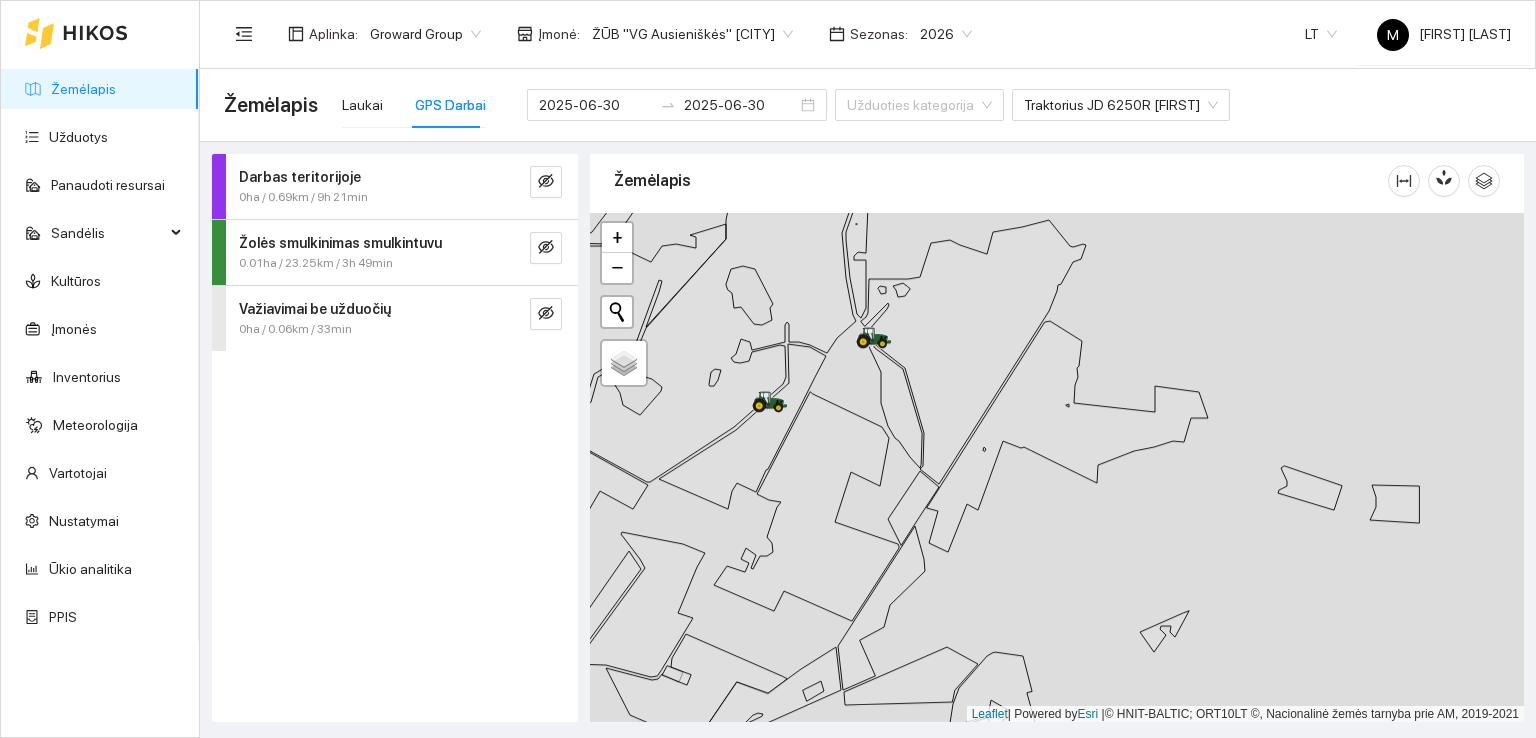 drag, startPoint x: 1081, startPoint y: 500, endPoint x: 1074, endPoint y: 525, distance: 25.96151 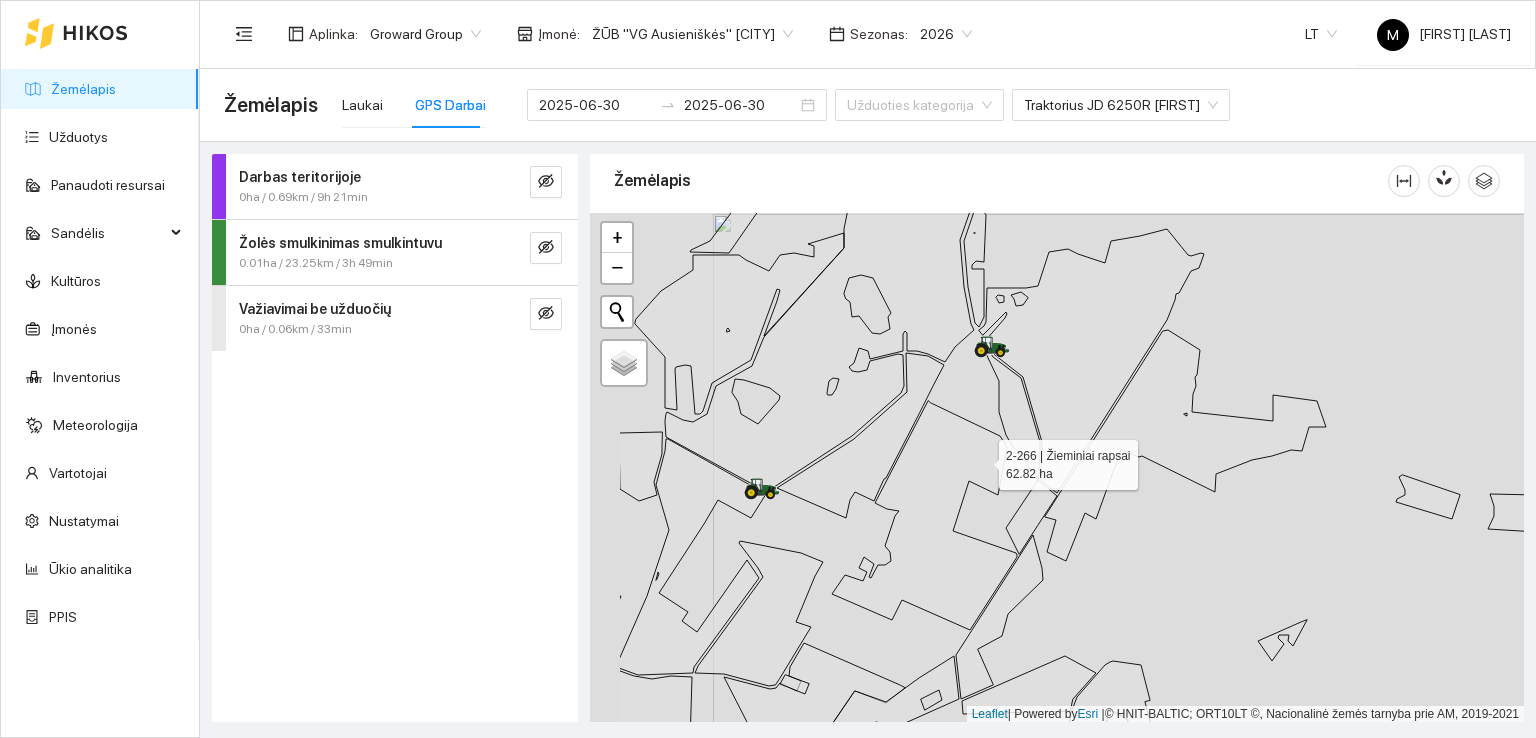 drag, startPoint x: 856, startPoint y: 459, endPoint x: 988, endPoint y: 459, distance: 132 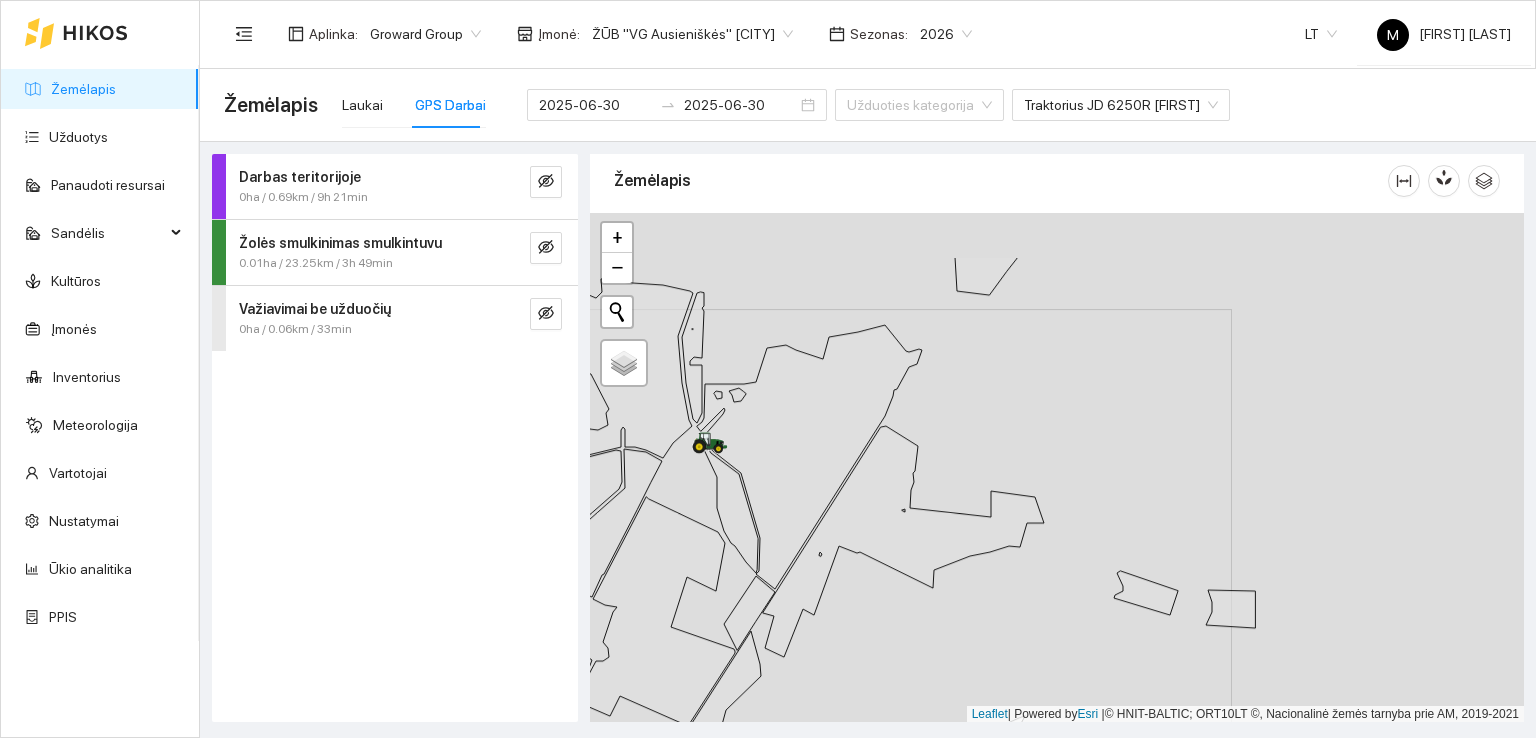 drag, startPoint x: 1109, startPoint y: 440, endPoint x: 810, endPoint y: 519, distance: 309.2604 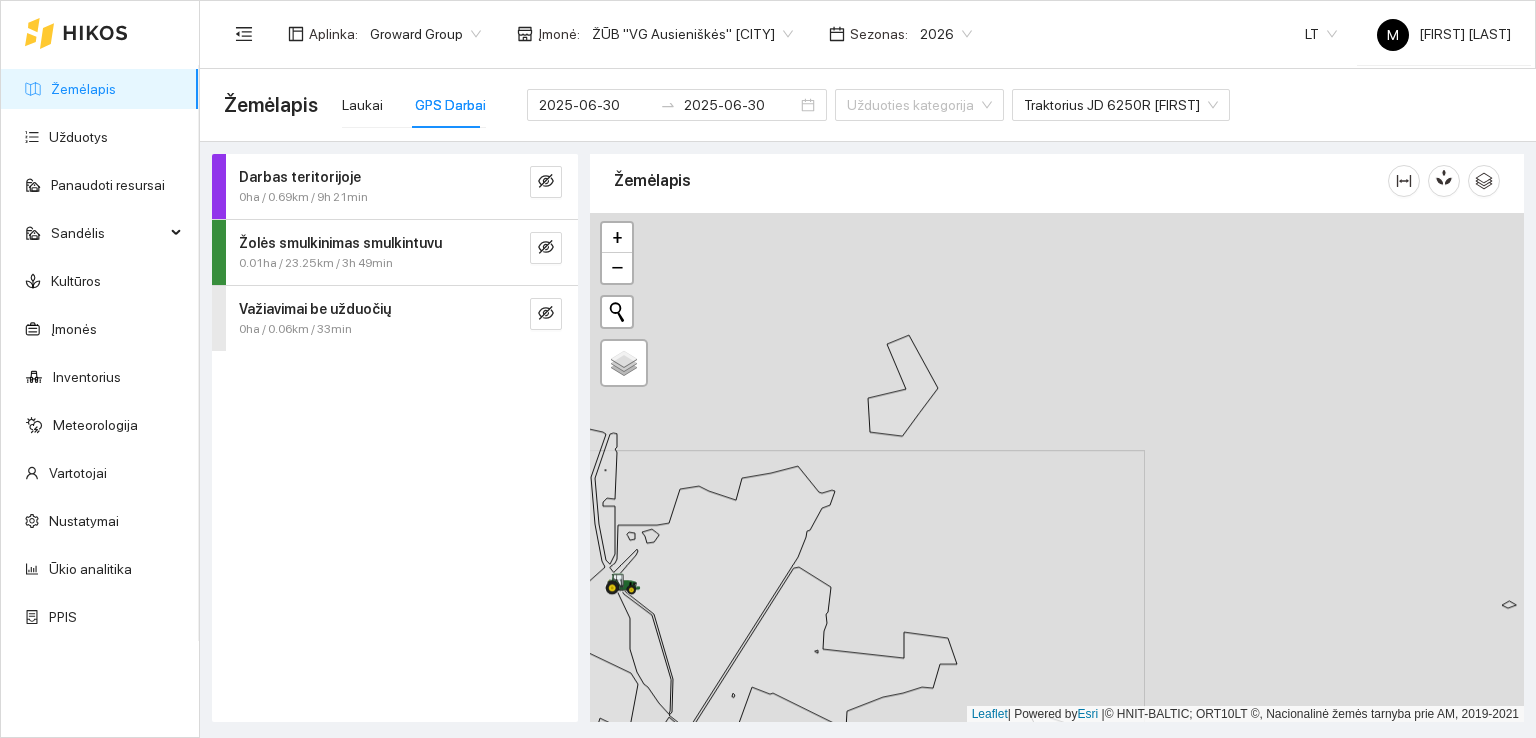 drag, startPoint x: 1125, startPoint y: 449, endPoint x: 1051, endPoint y: 597, distance: 165.46902 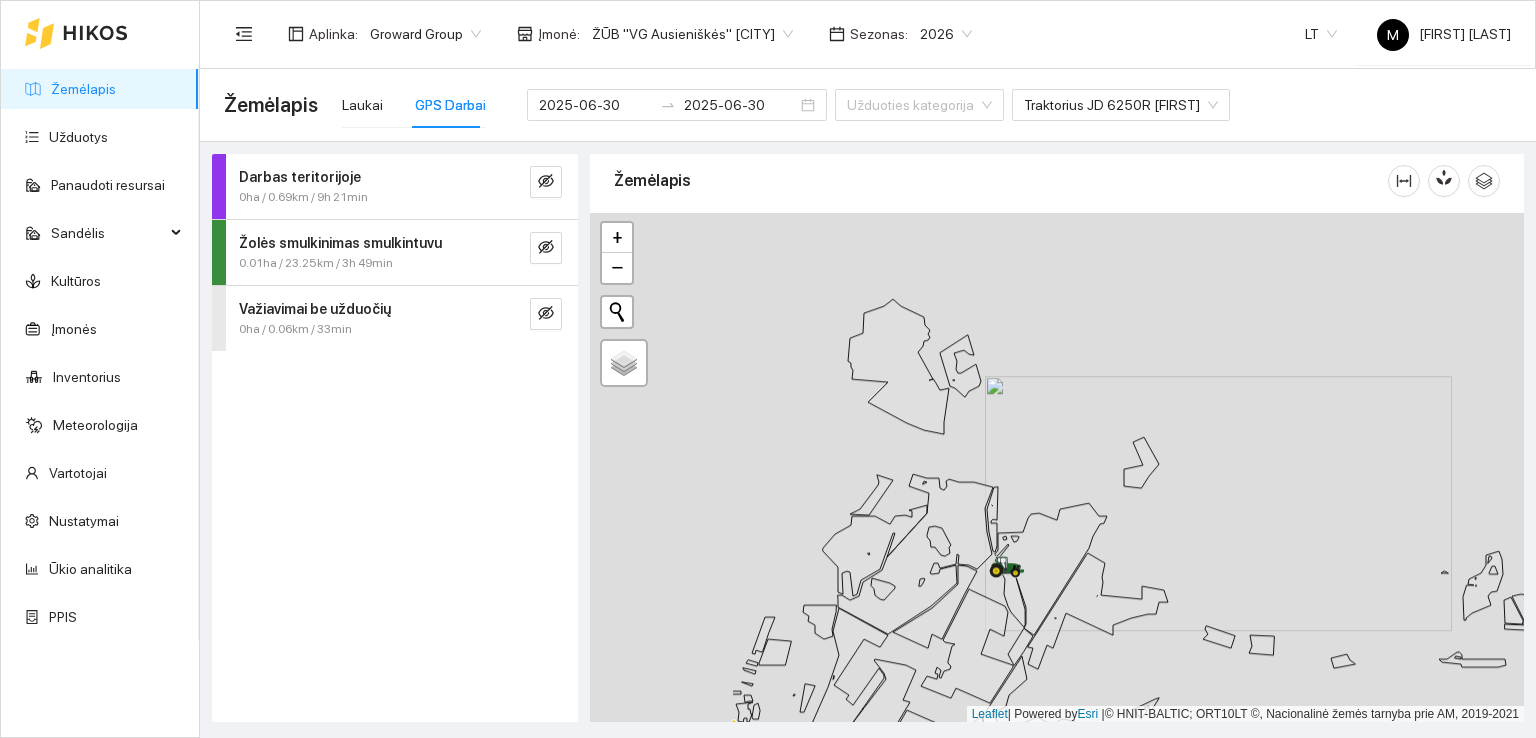 drag, startPoint x: 901, startPoint y: 467, endPoint x: 1137, endPoint y: 504, distance: 238.88281 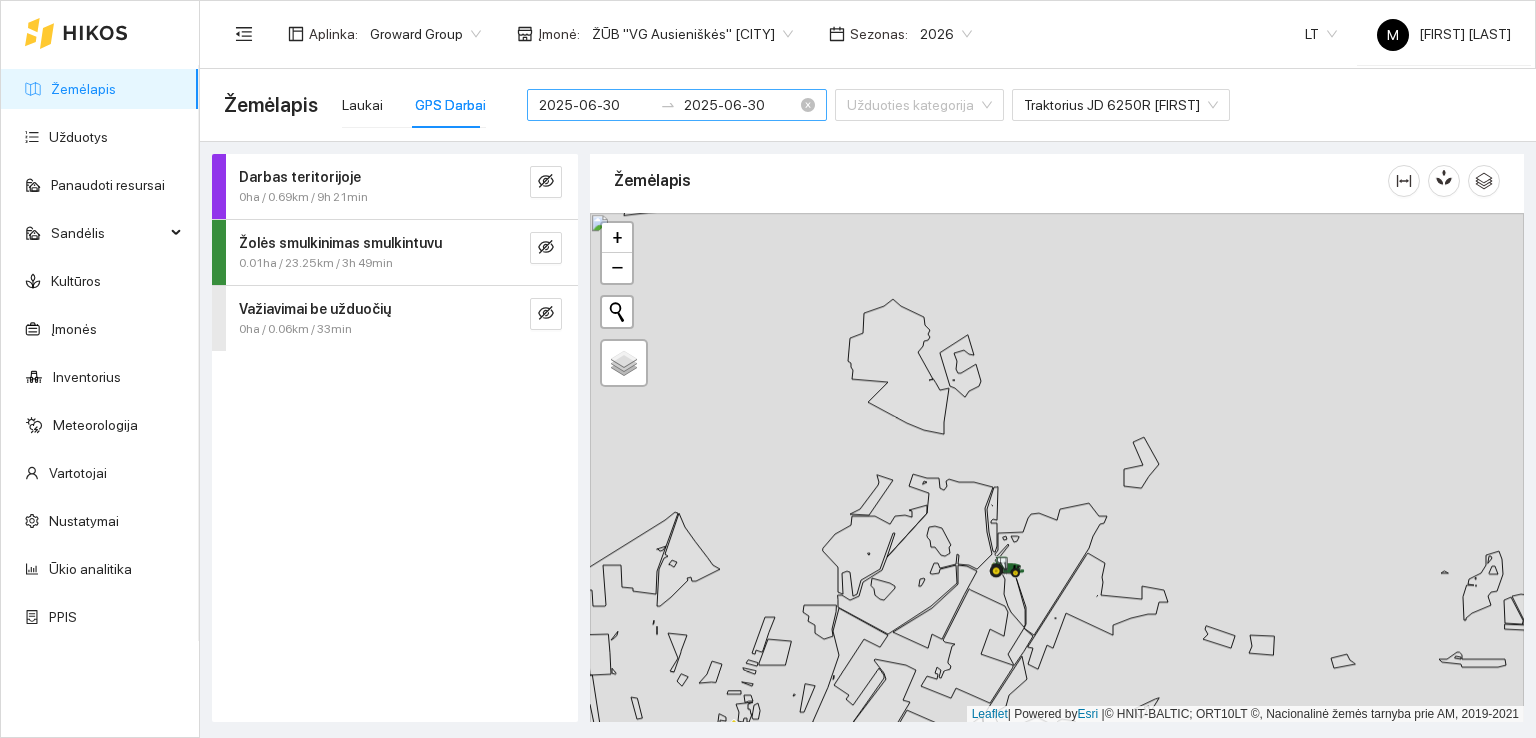 click on "2025-06-30" at bounding box center (595, 105) 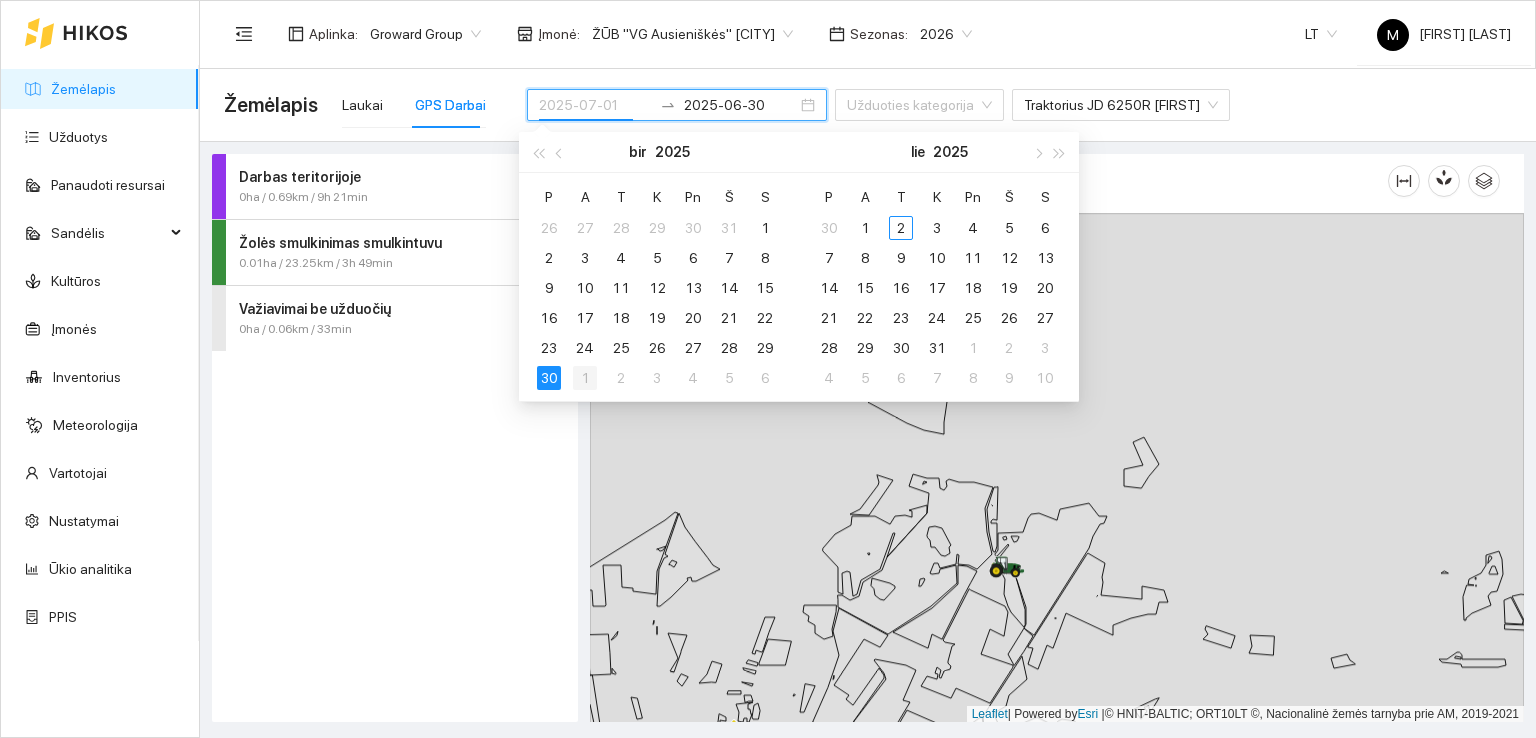click on "1" at bounding box center [765, 228] 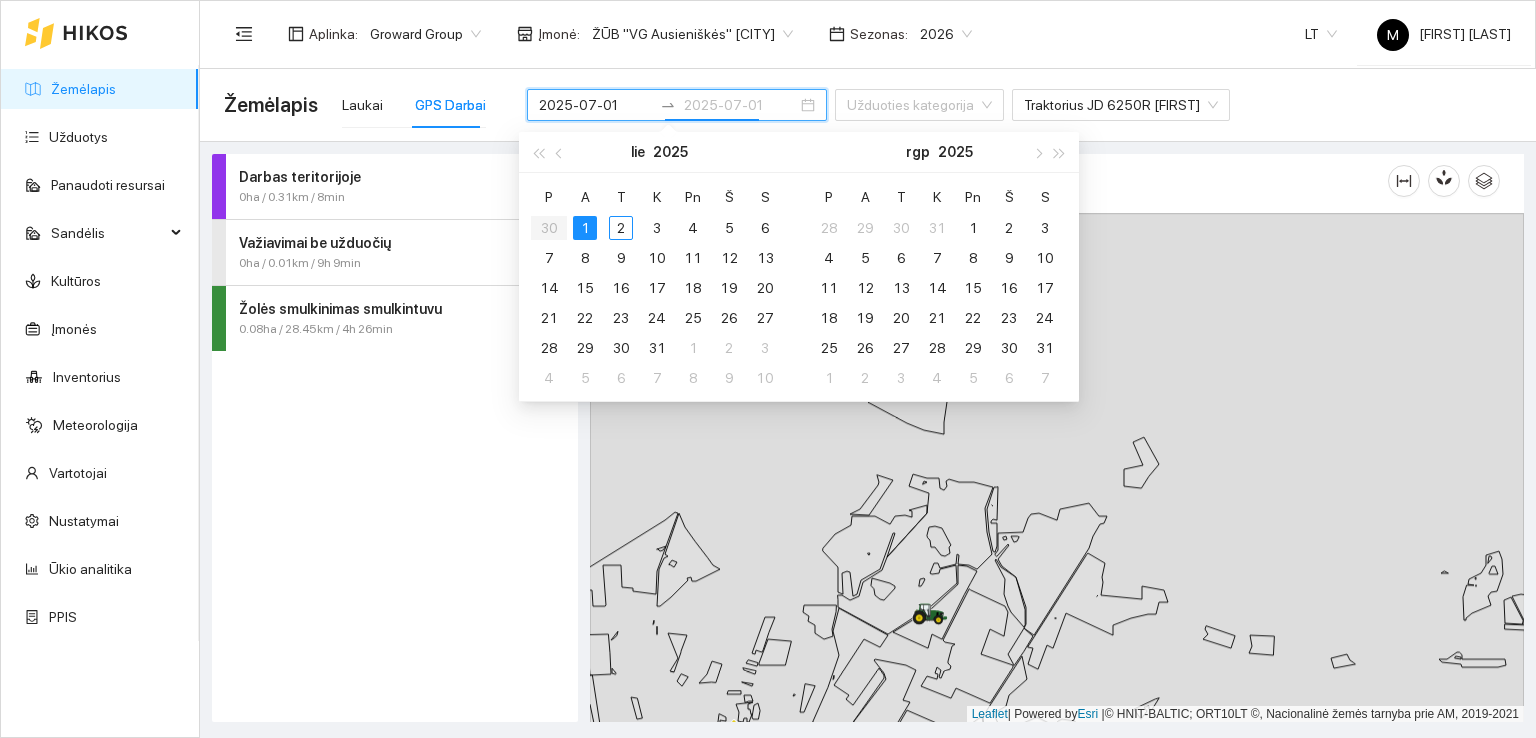 click on "1" at bounding box center (585, 228) 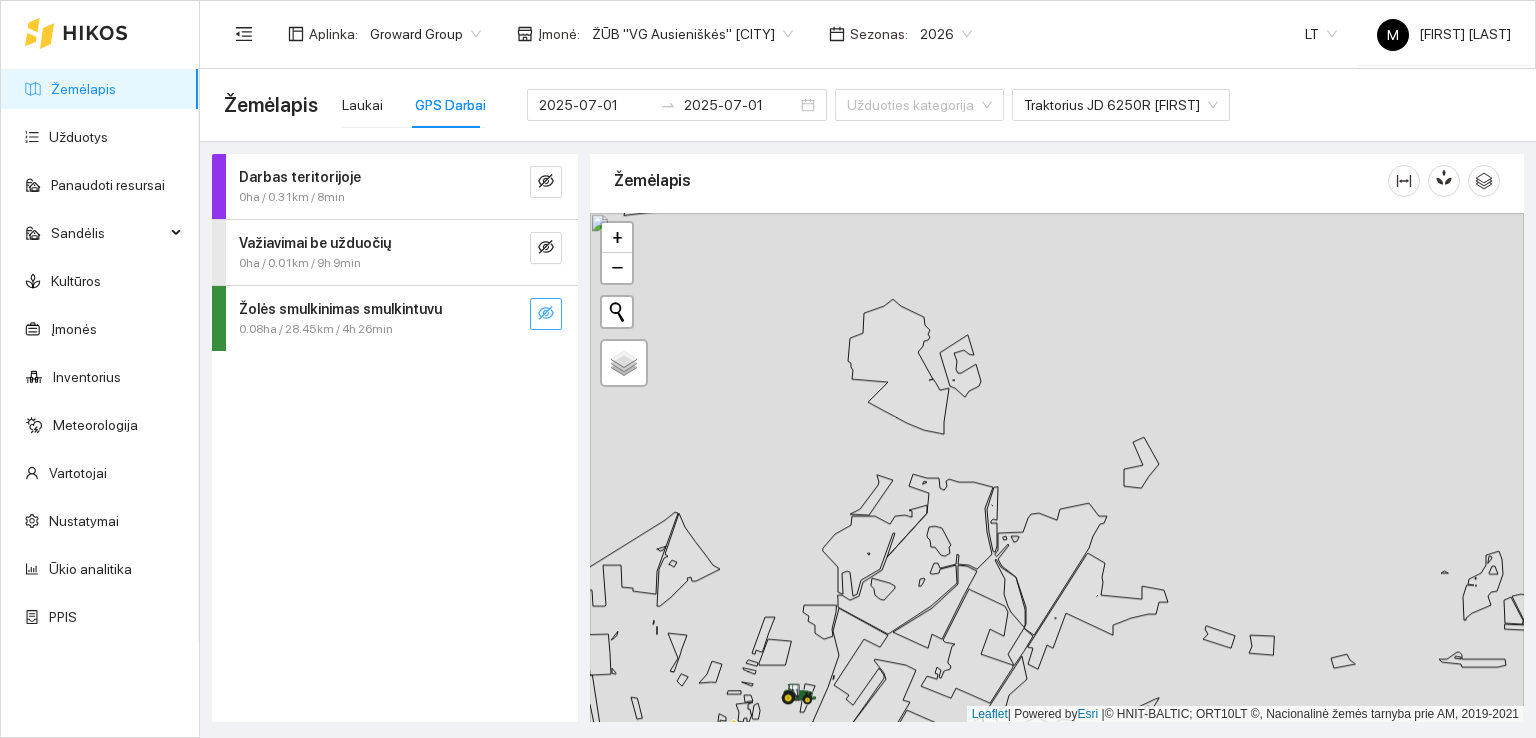 click at bounding box center (546, 181) 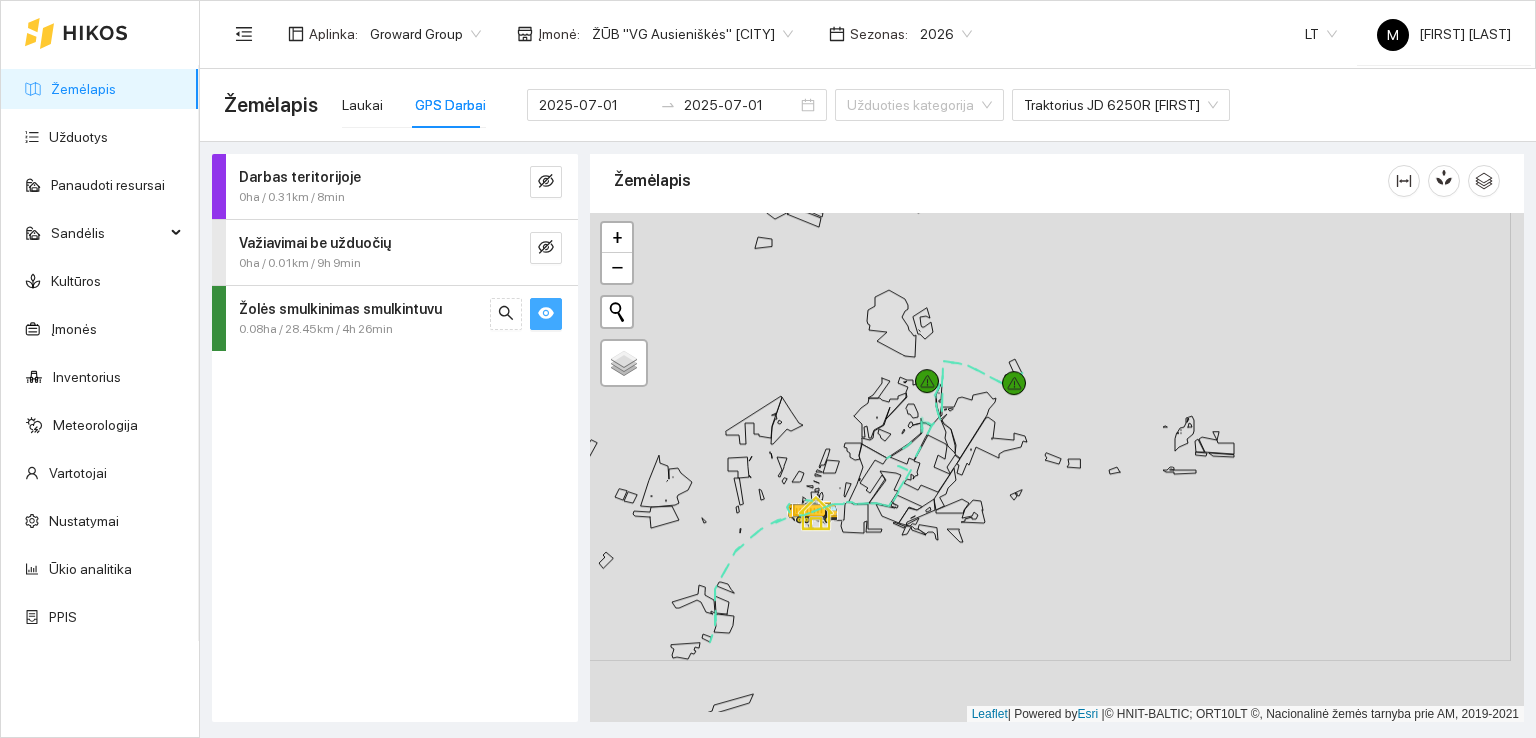 drag, startPoint x: 880, startPoint y: 493, endPoint x: 853, endPoint y: 375, distance: 121.049576 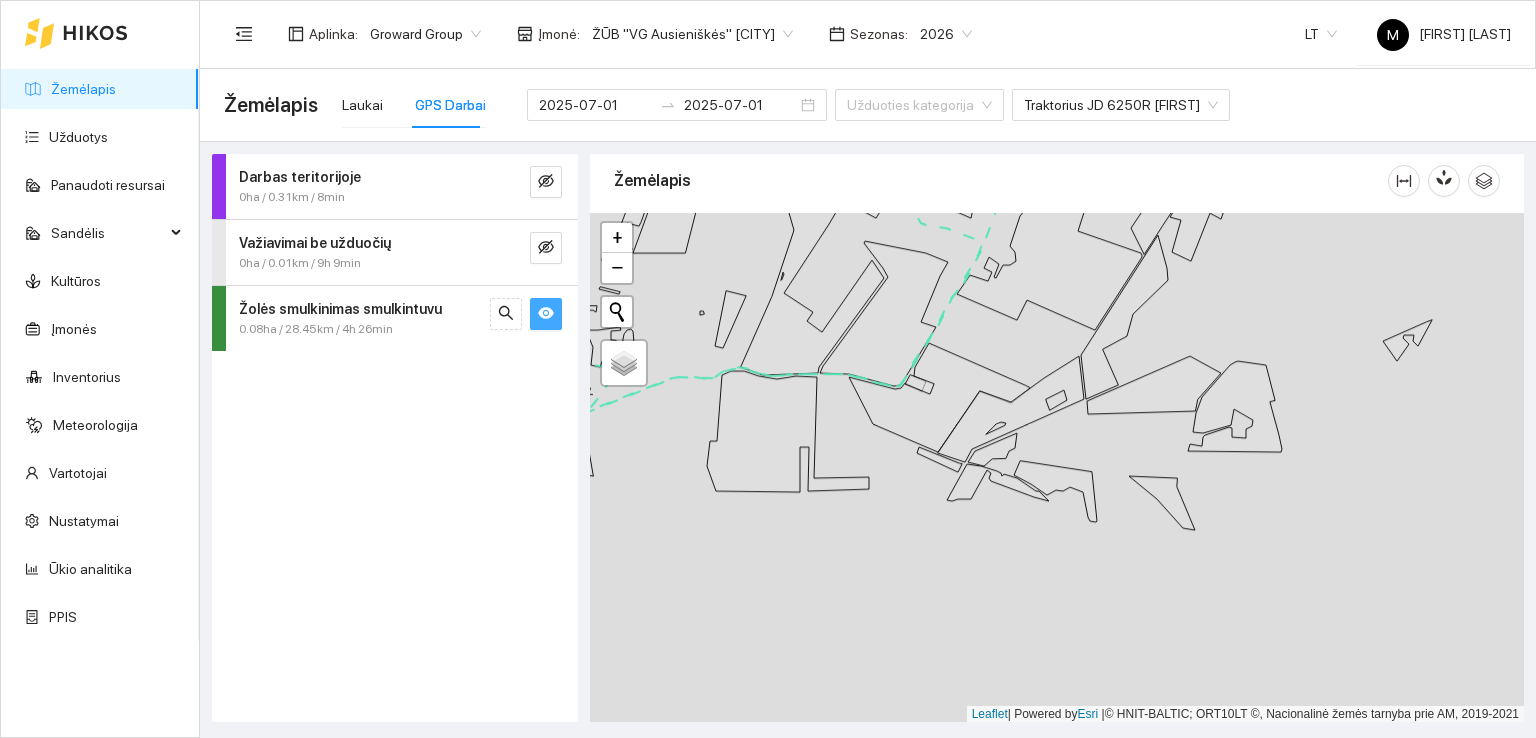 drag, startPoint x: 906, startPoint y: 373, endPoint x: 860, endPoint y: 540, distance: 173.21951 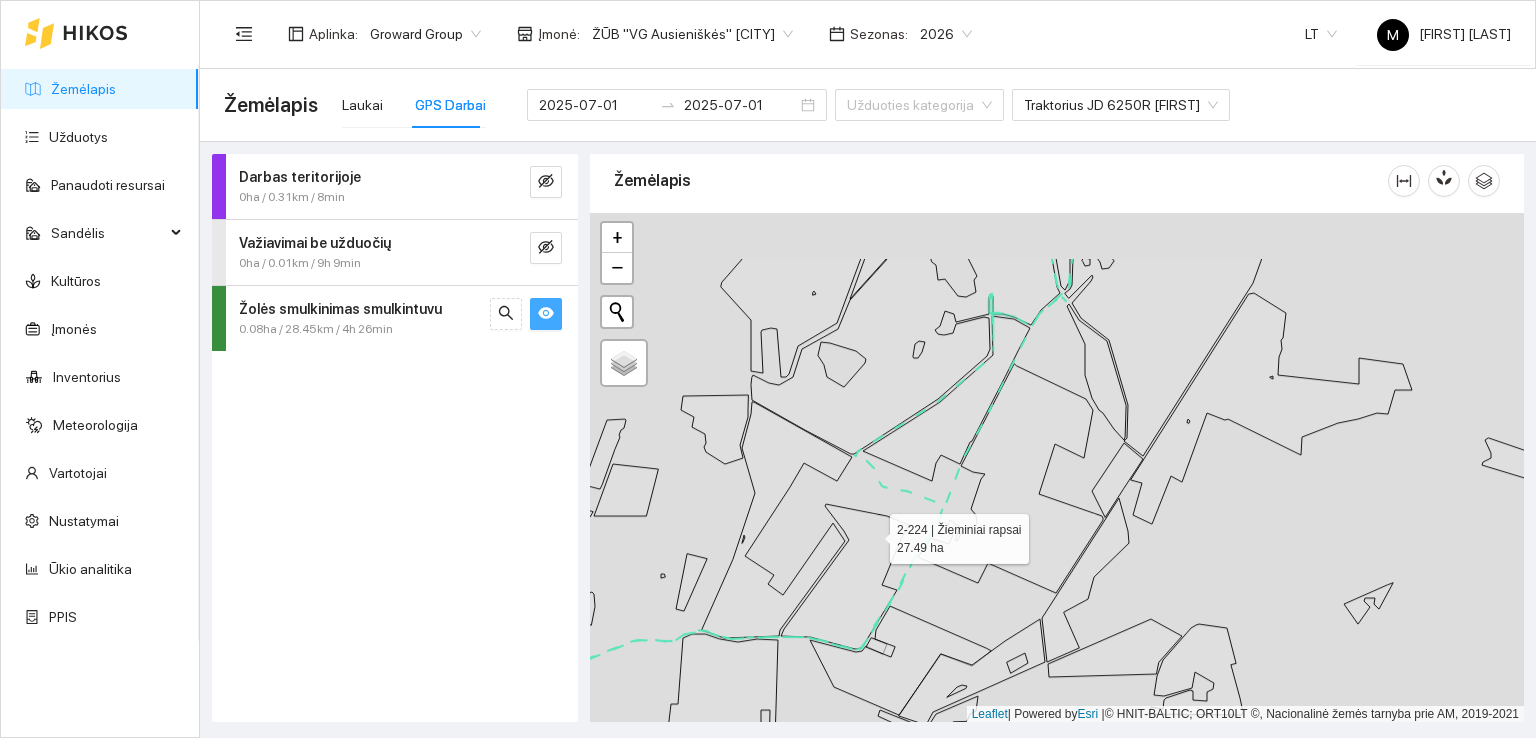 drag, startPoint x: 863, startPoint y: 465, endPoint x: 874, endPoint y: 541, distance: 76.79192 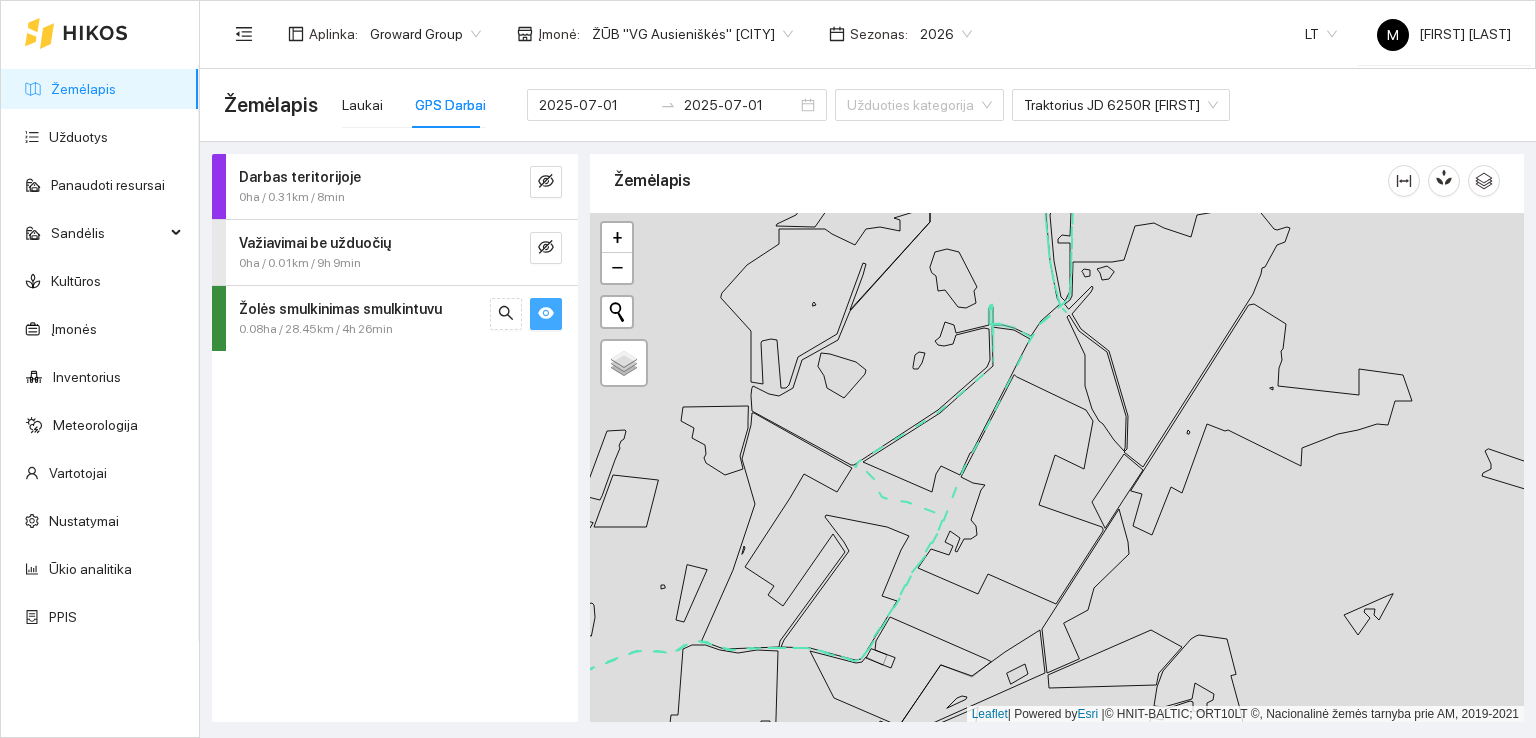 drag, startPoint x: 887, startPoint y: 536, endPoint x: 884, endPoint y: 562, distance: 26.172504 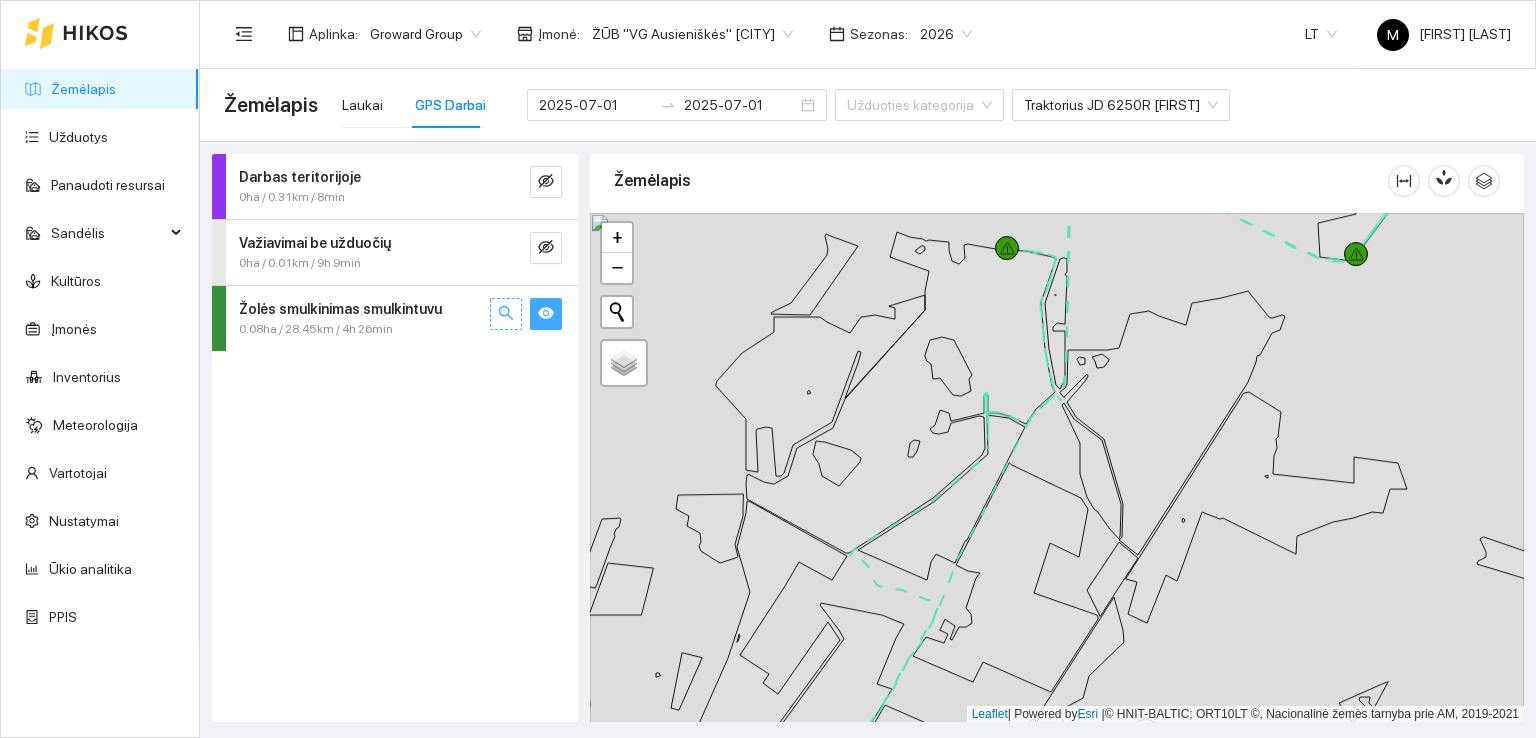 click at bounding box center (506, 313) 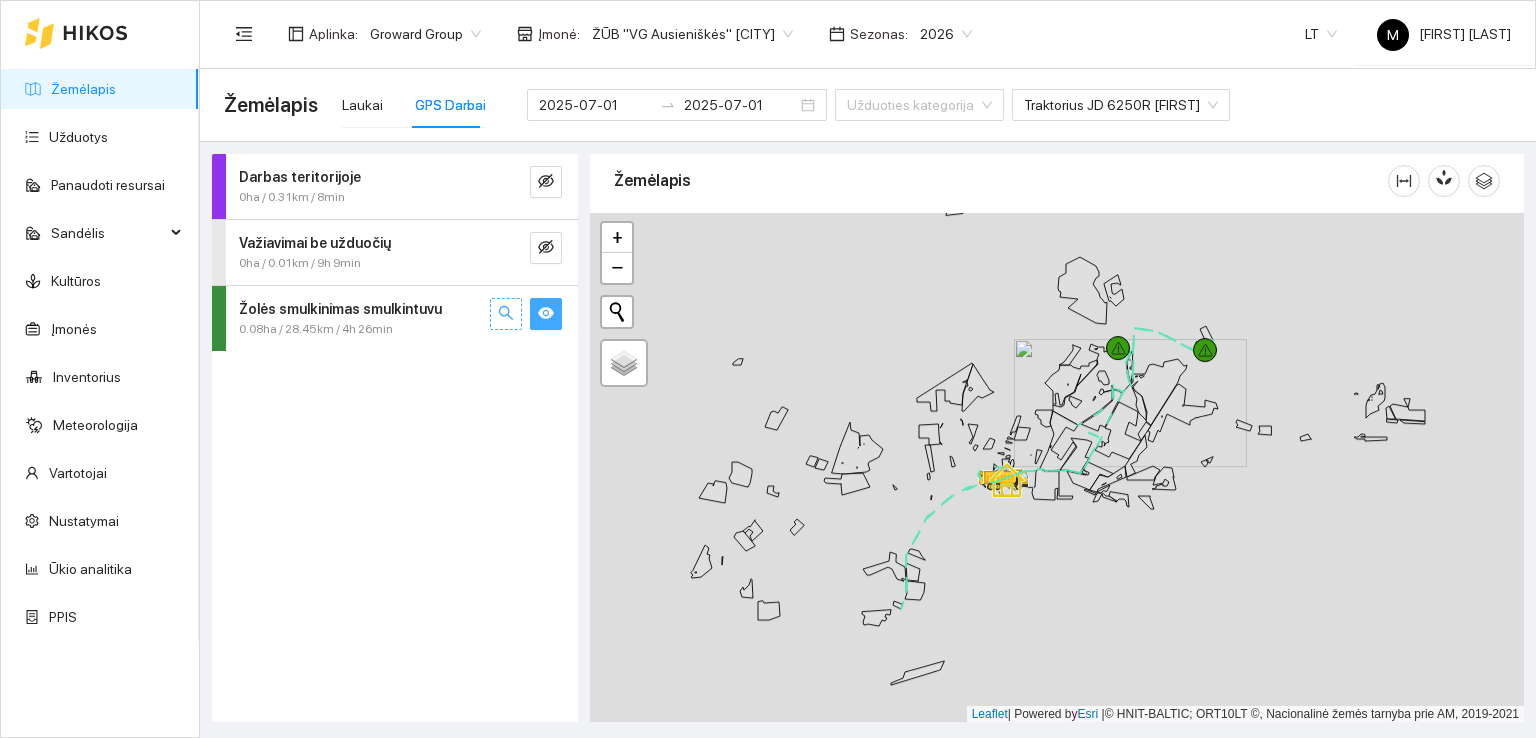 click at bounding box center (506, 313) 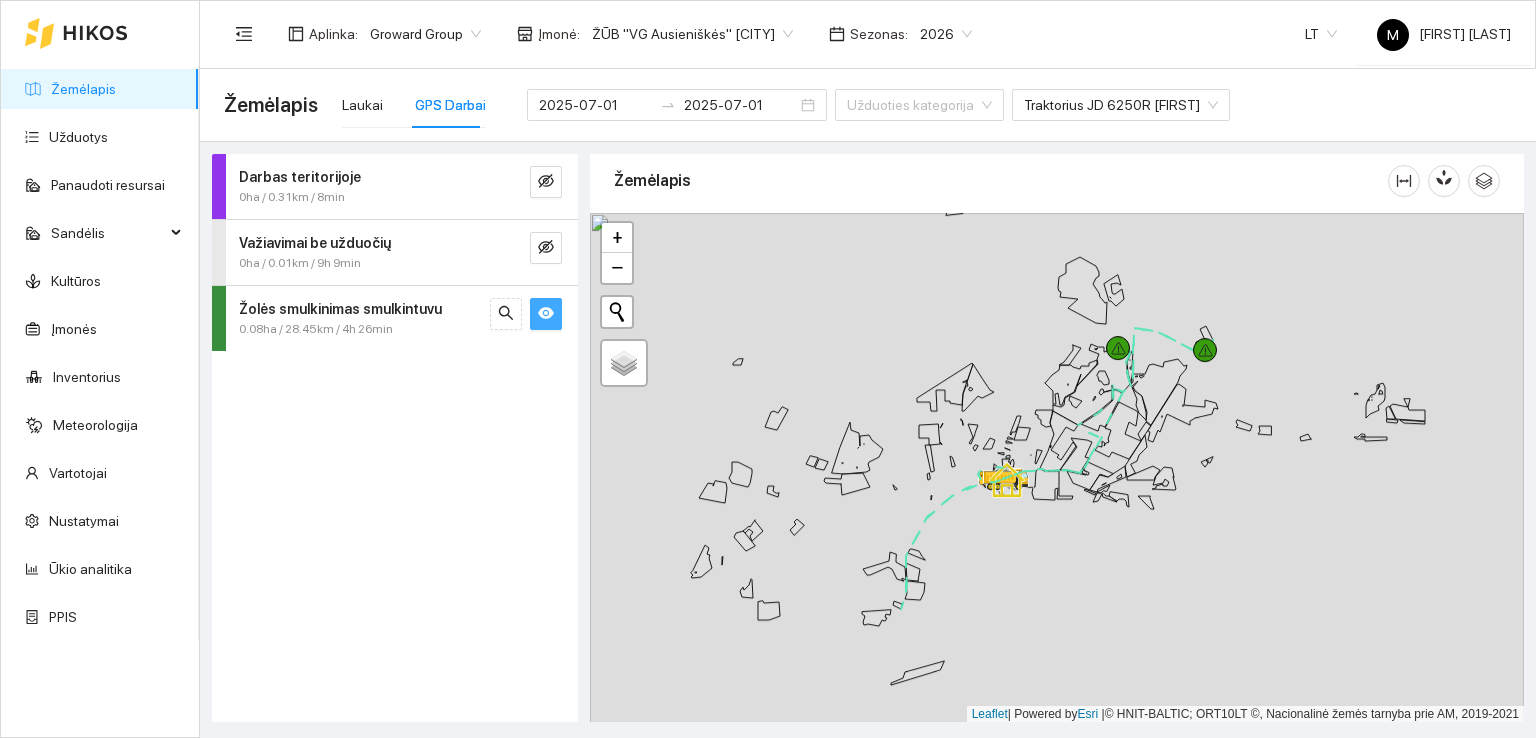 click on "Žolės smulkinimas smulkintuvu" at bounding box center (300, 177) 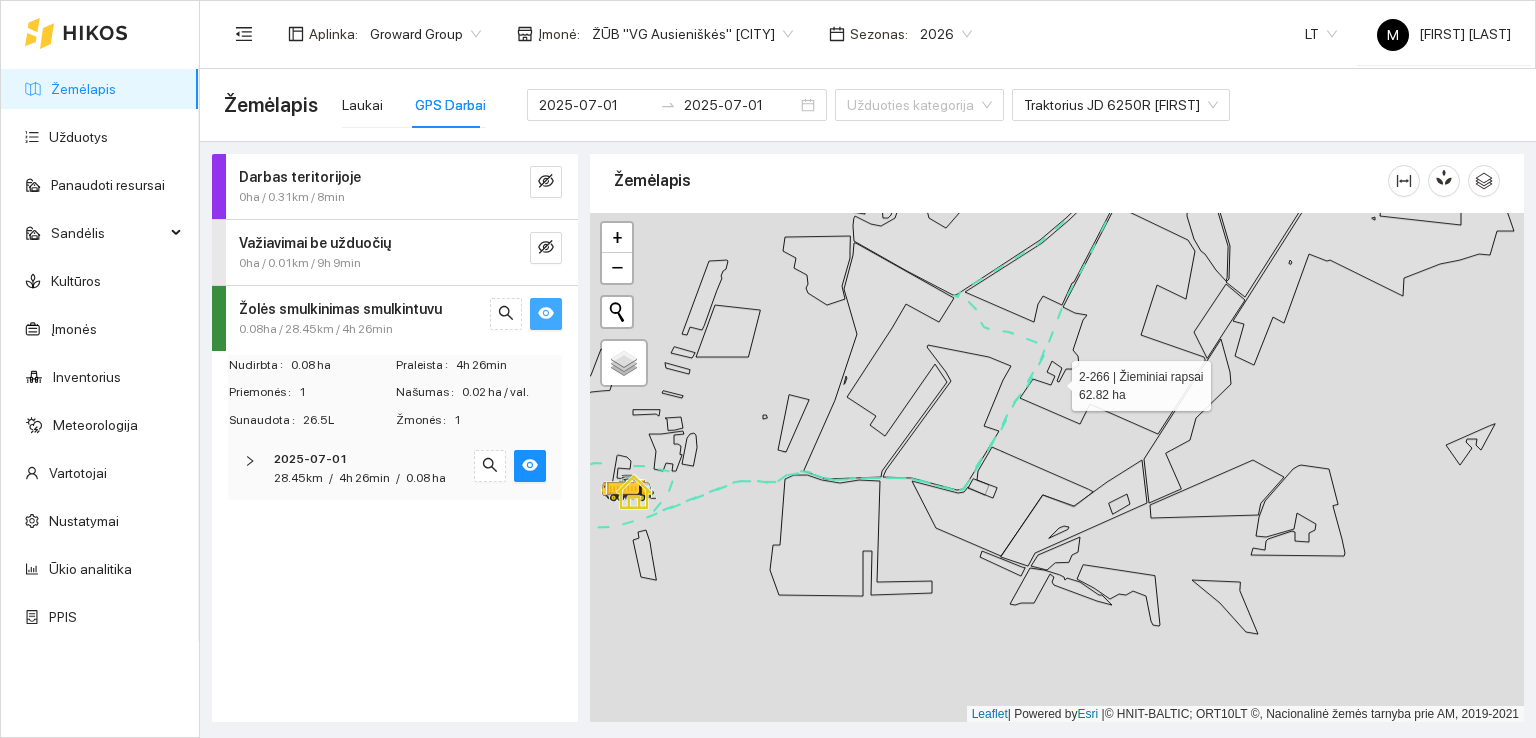 drag, startPoint x: 1064, startPoint y: 335, endPoint x: 1071, endPoint y: 484, distance: 149.16434 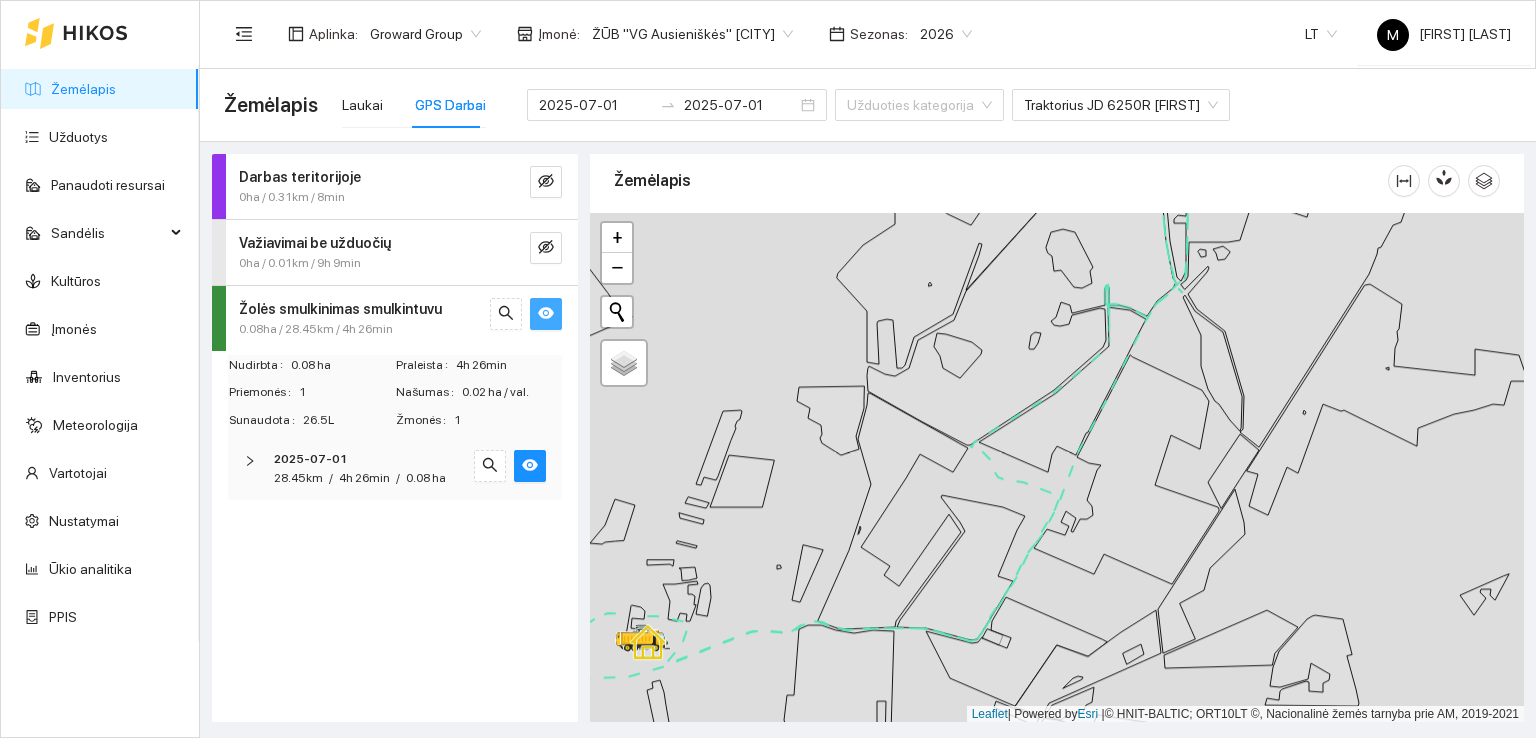 drag, startPoint x: 1074, startPoint y: 432, endPoint x: 1077, endPoint y: 483, distance: 51.088158 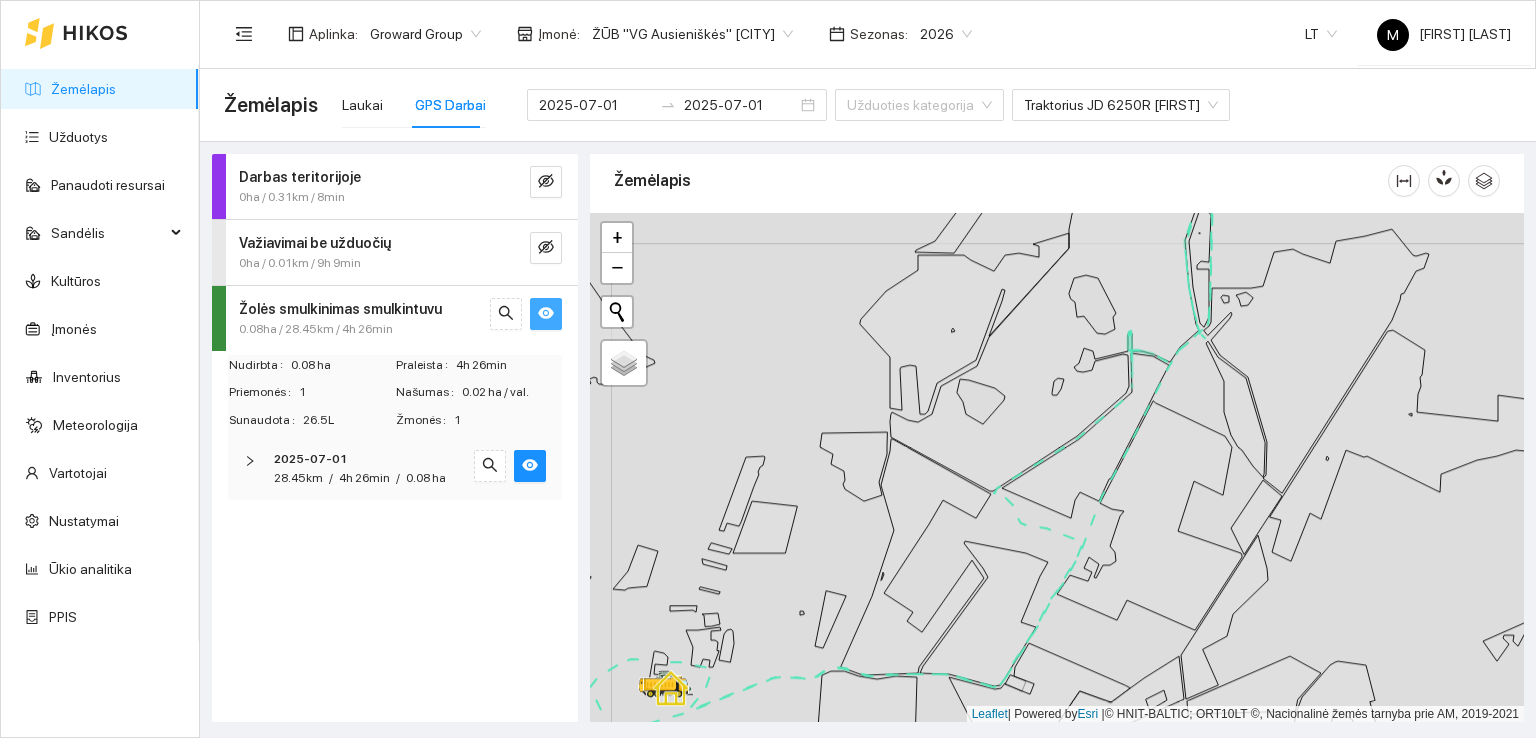 drag, startPoint x: 1035, startPoint y: 490, endPoint x: 1065, endPoint y: 525, distance: 46.09772 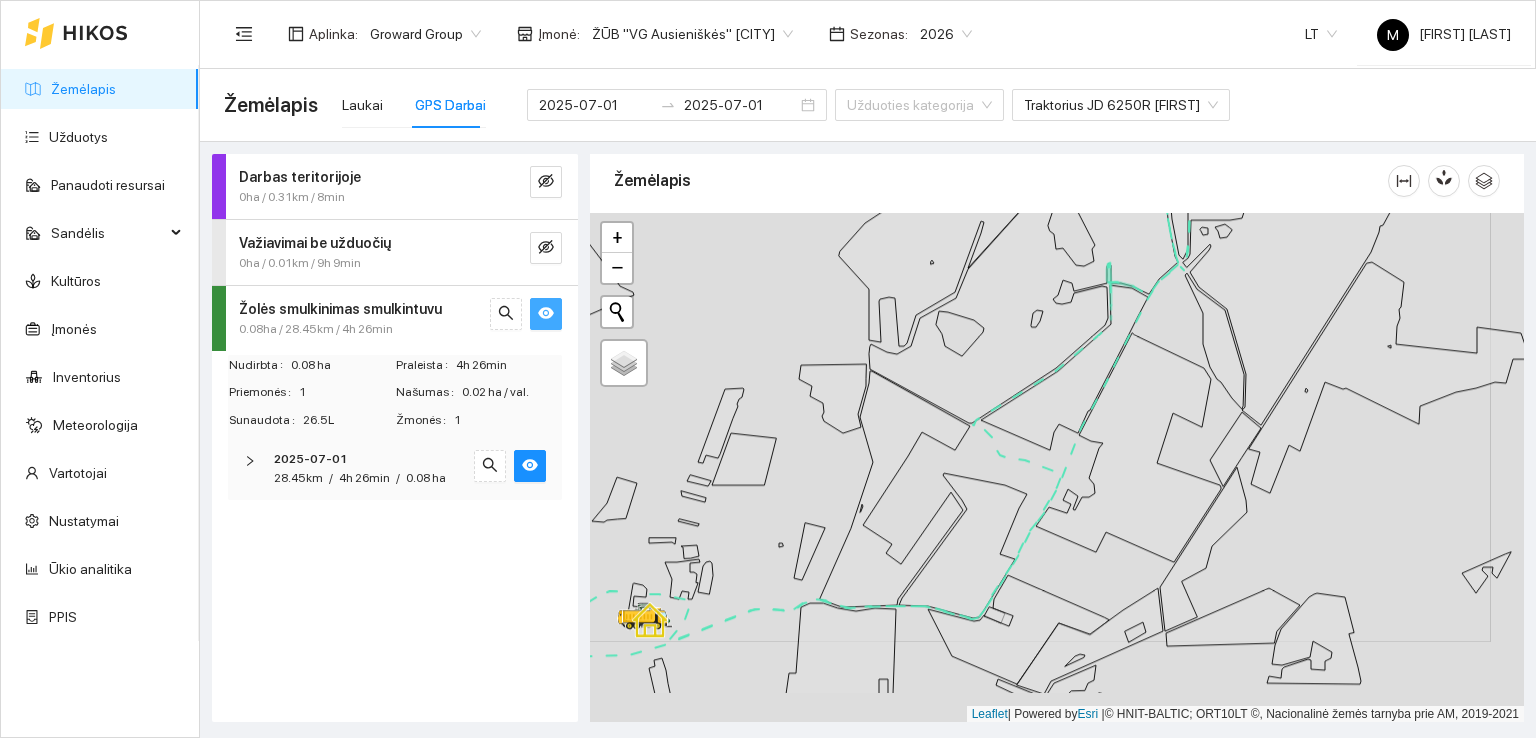 drag, startPoint x: 1047, startPoint y: 483, endPoint x: 1094, endPoint y: 325, distance: 164.84235 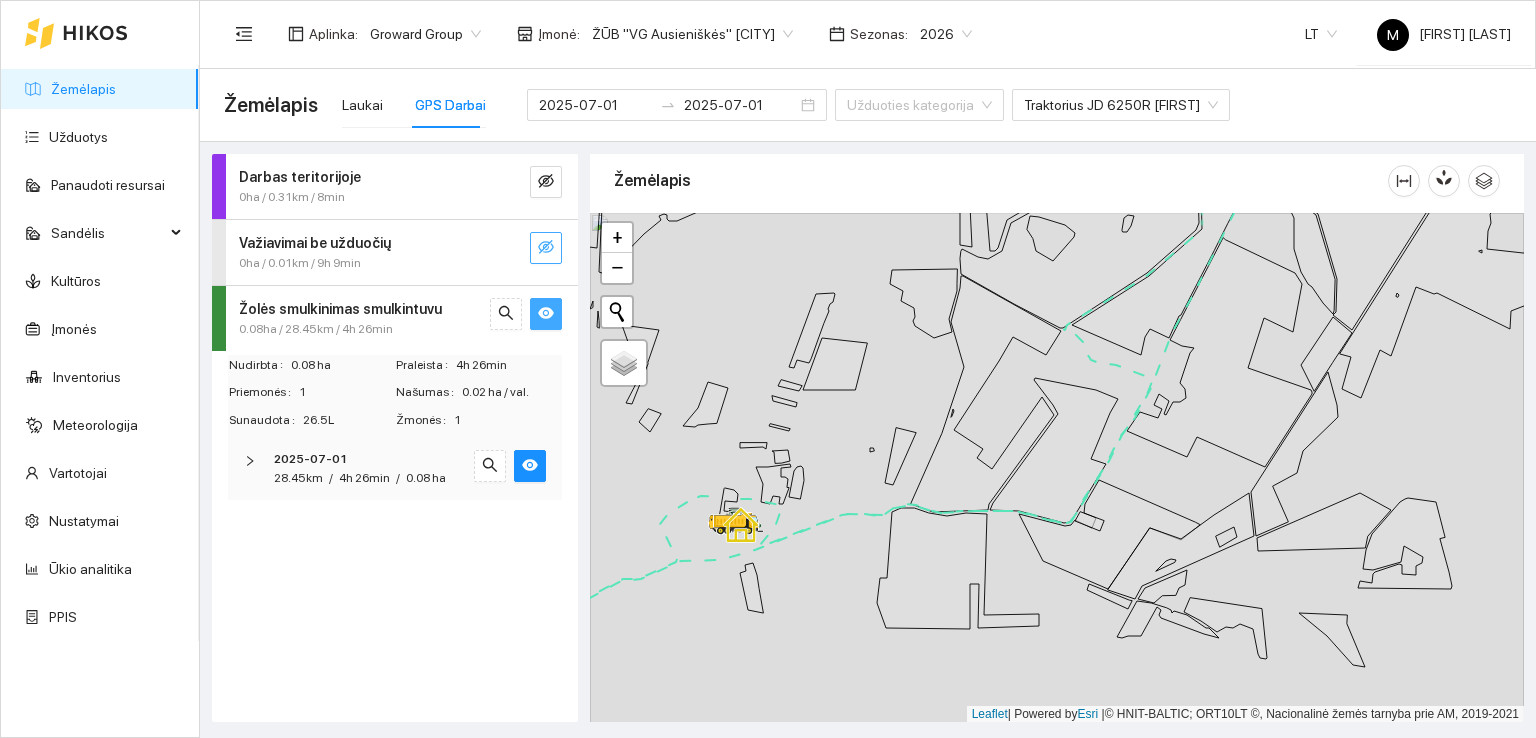 click at bounding box center [546, 181] 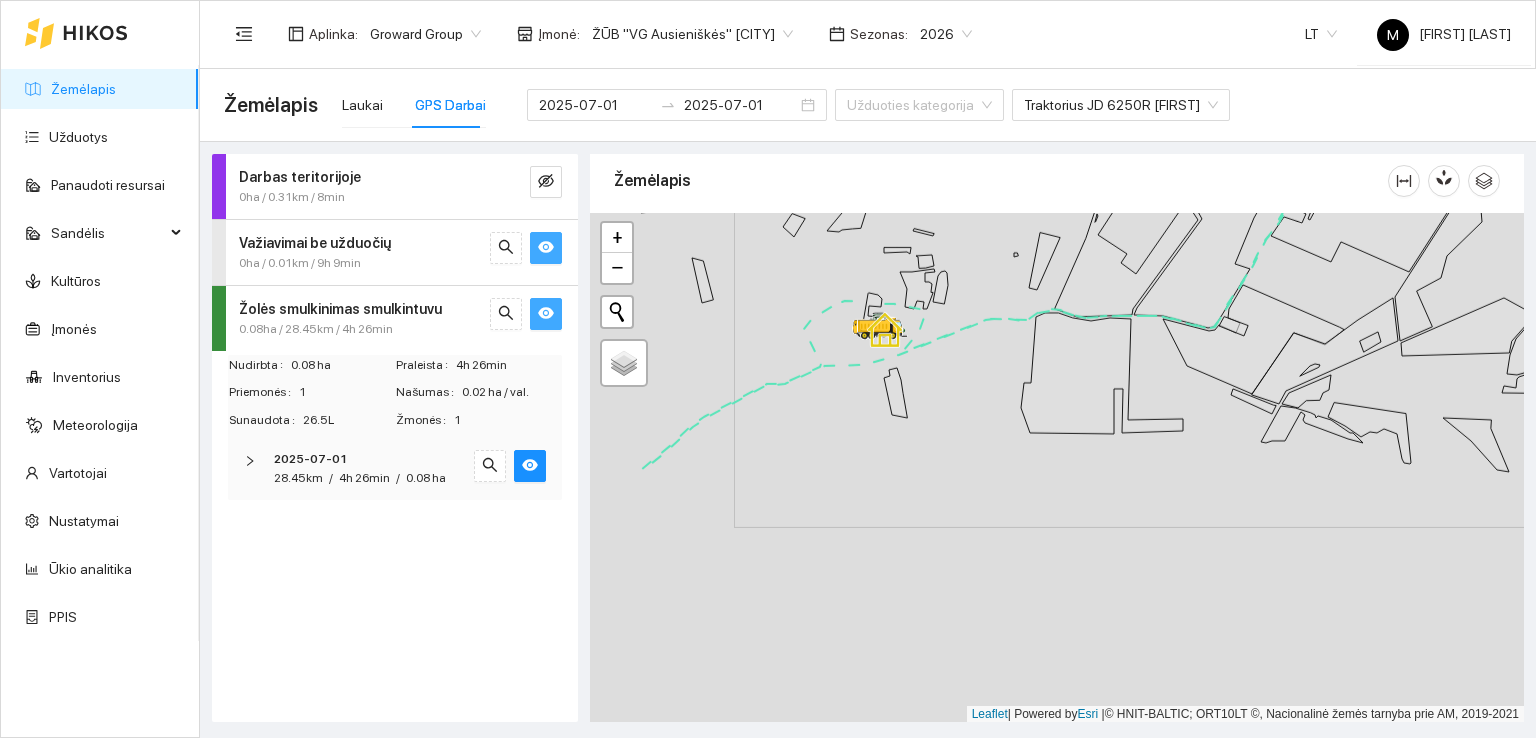 drag, startPoint x: 848, startPoint y: 571, endPoint x: 1013, endPoint y: 386, distance: 247.8911 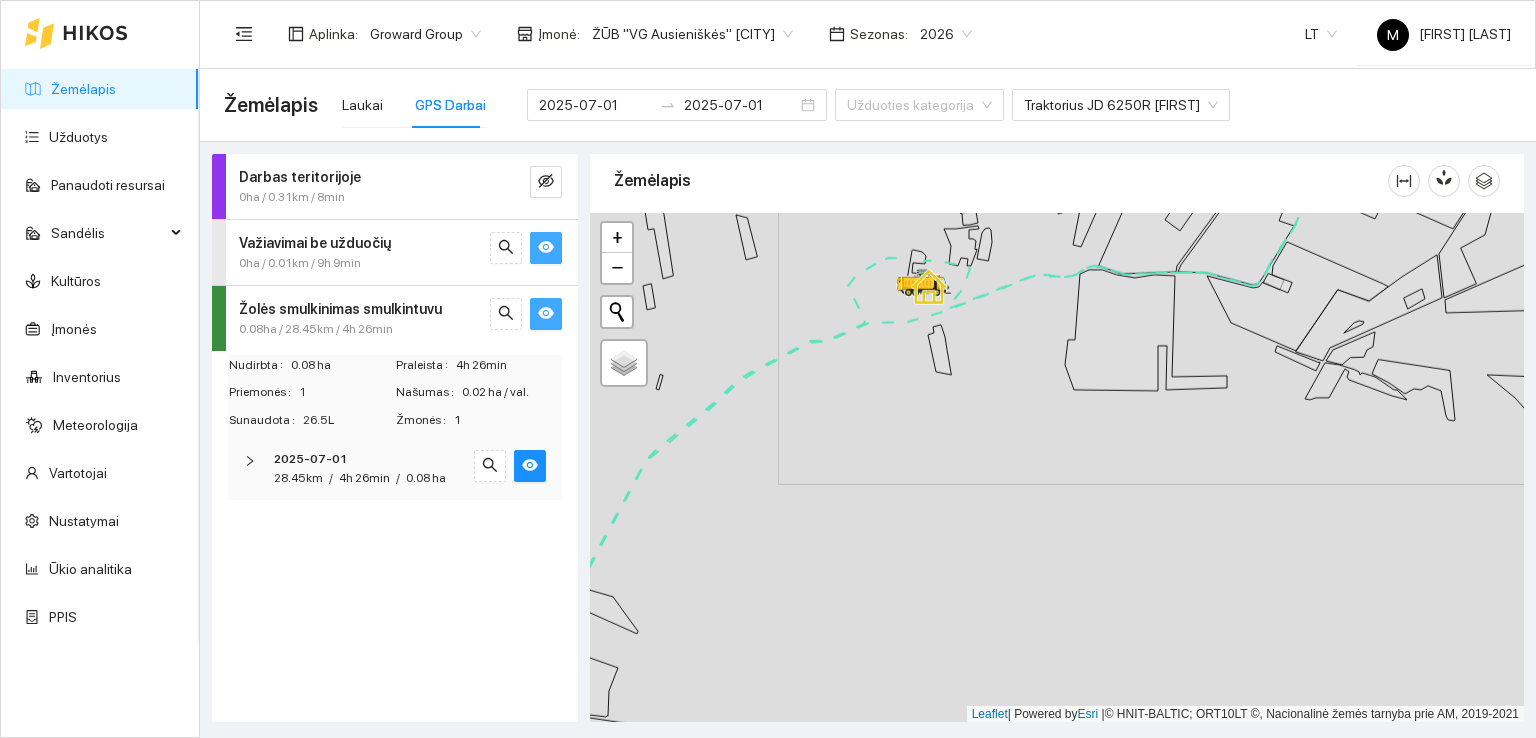 drag, startPoint x: 733, startPoint y: 490, endPoint x: 932, endPoint y: 317, distance: 263.68542 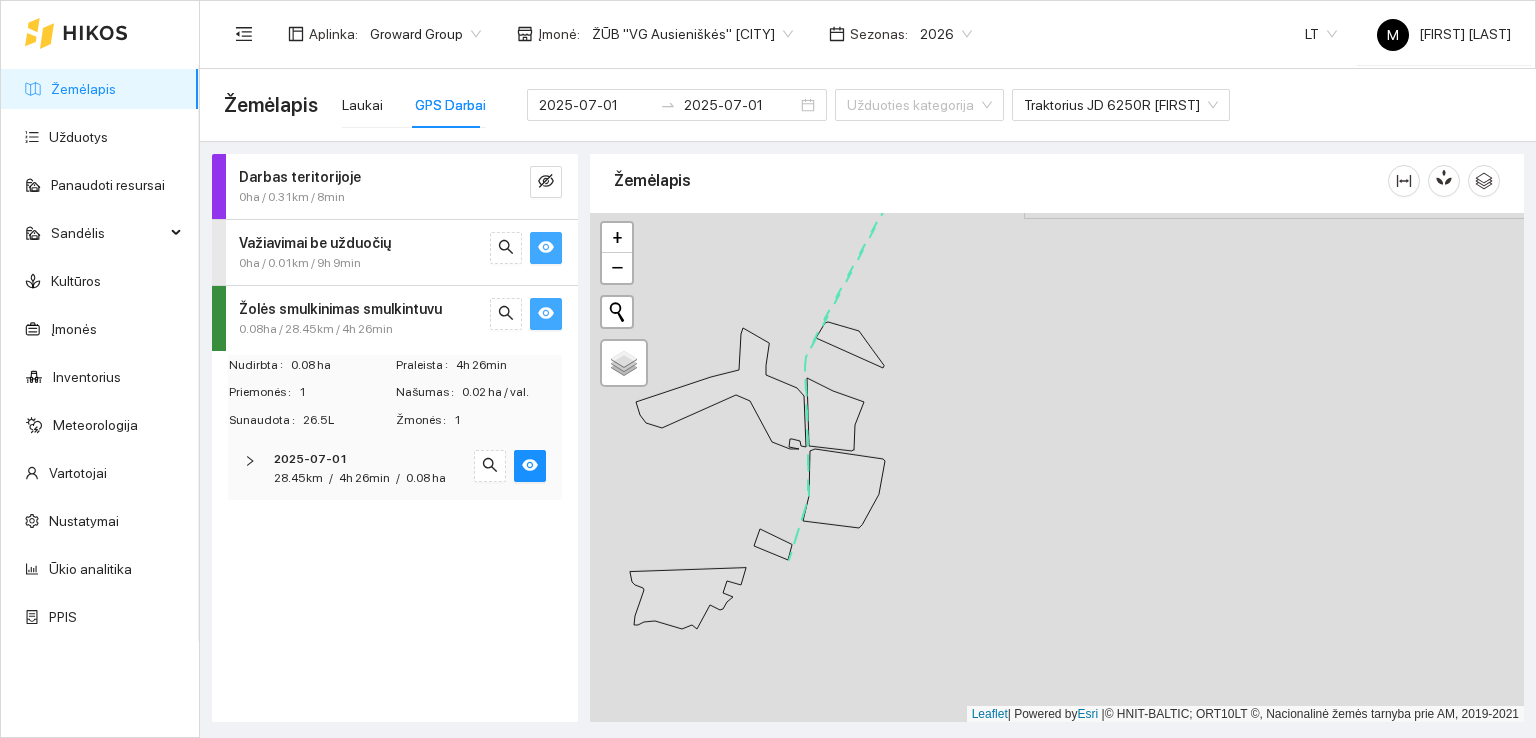 drag, startPoint x: 844, startPoint y: 464, endPoint x: 909, endPoint y: 326, distance: 152.5418 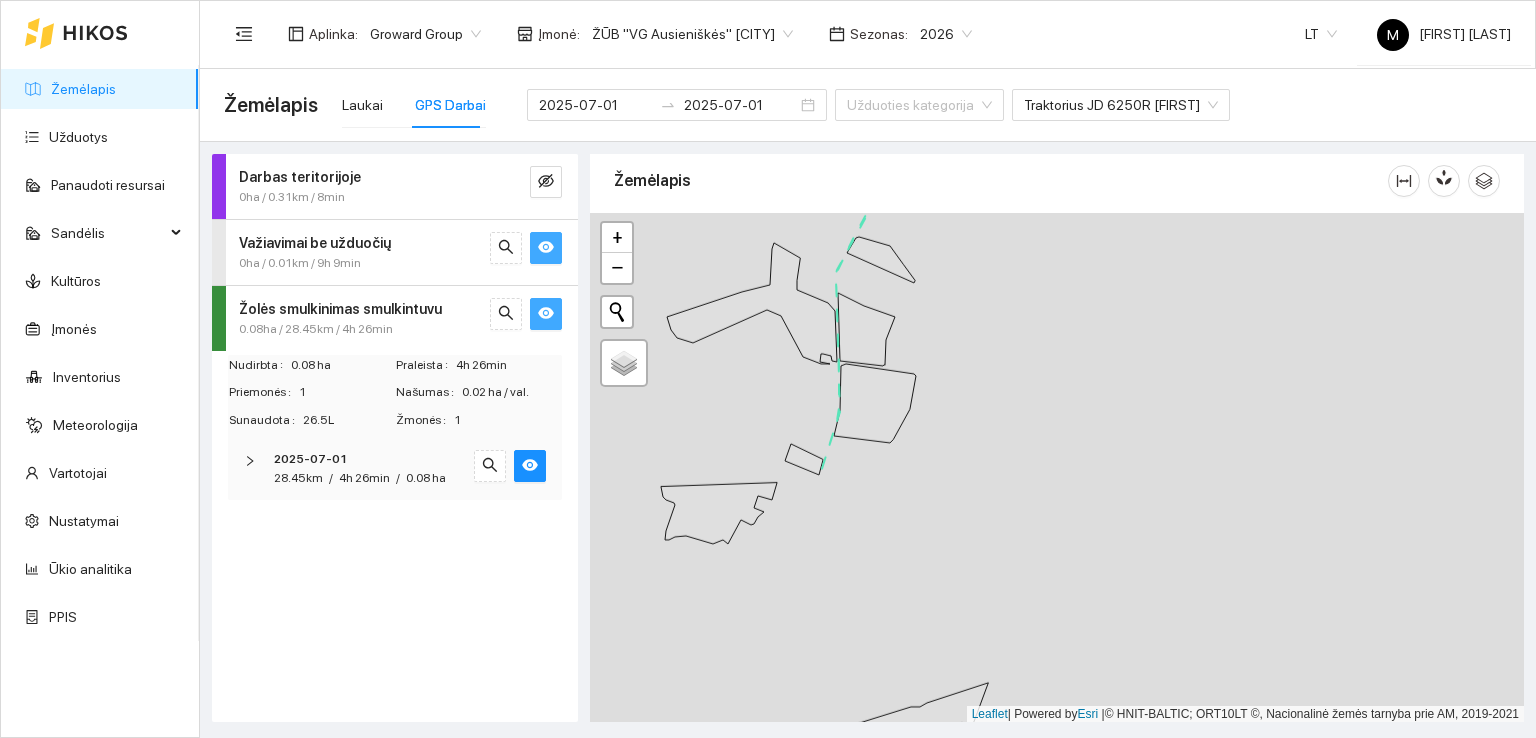 drag, startPoint x: 876, startPoint y: 473, endPoint x: 868, endPoint y: 445, distance: 29.12044 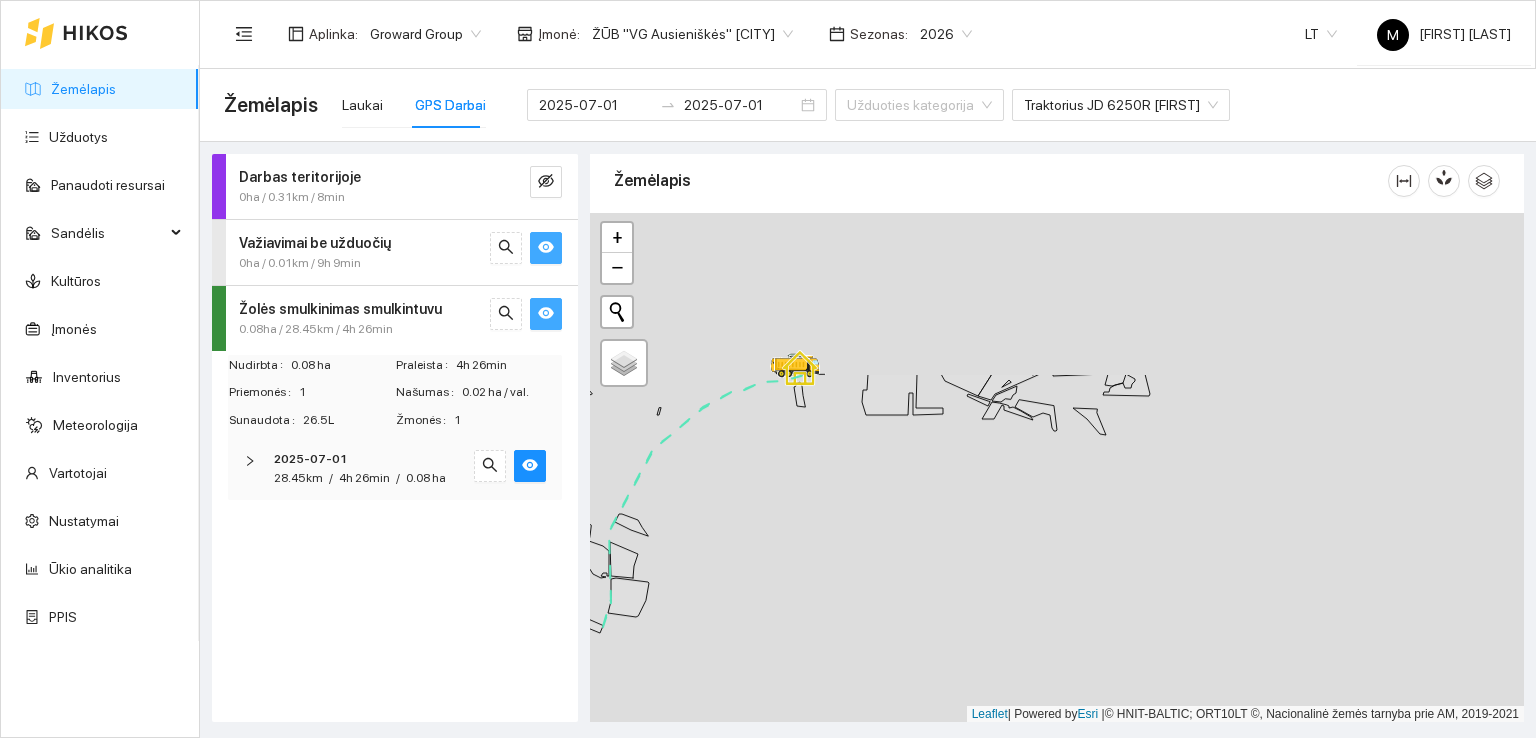 drag, startPoint x: 1050, startPoint y: 357, endPoint x: 772, endPoint y: 577, distance: 354.51938 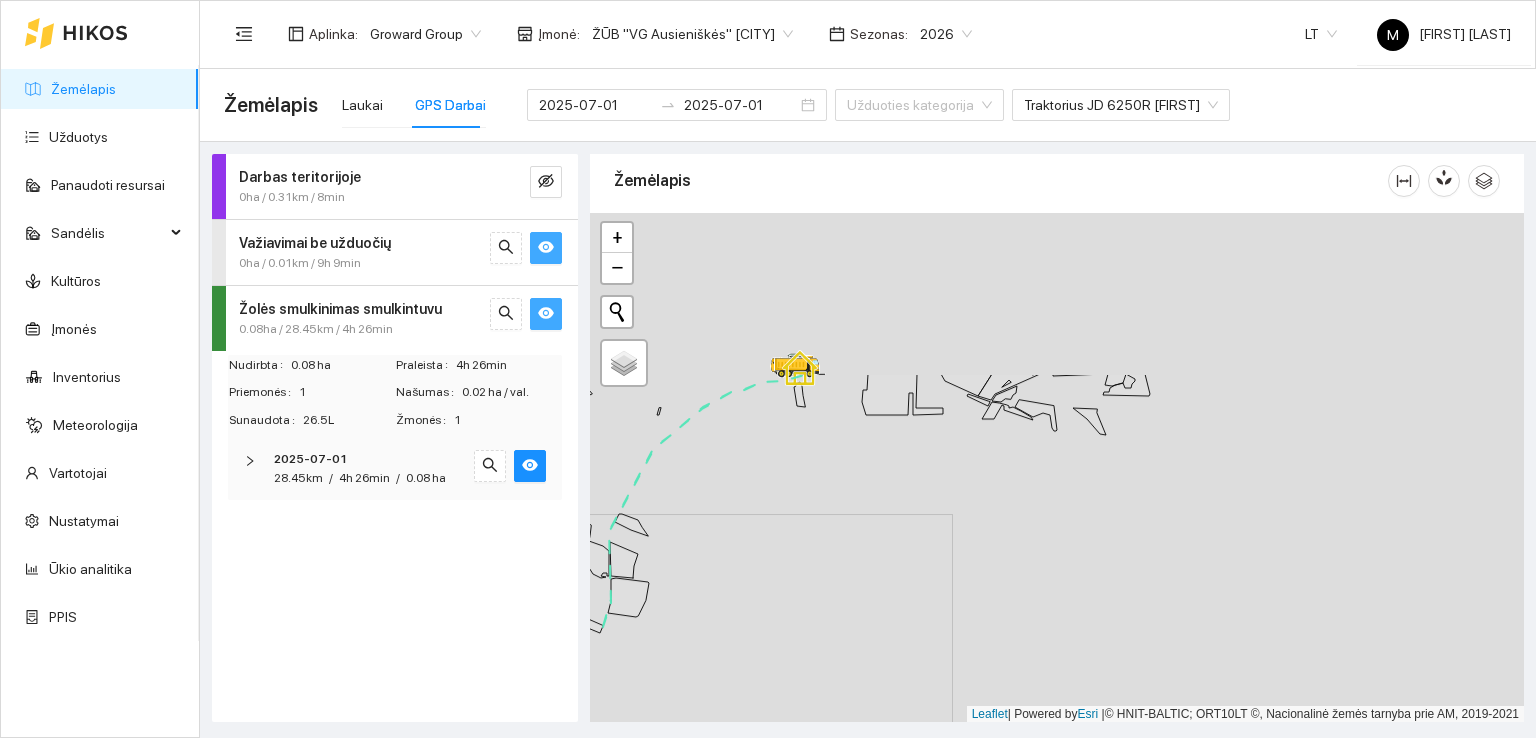 click at bounding box center [1057, 468] 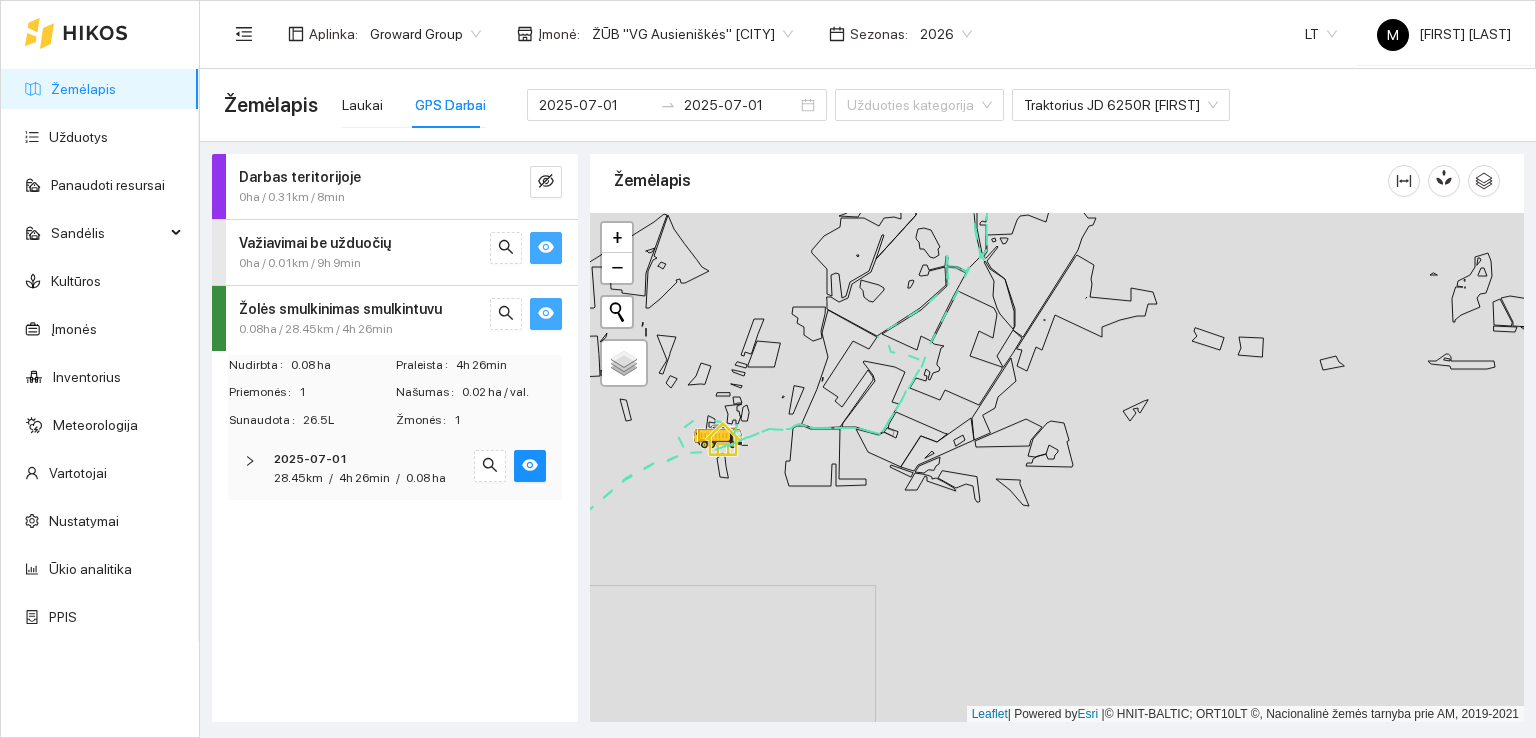 drag, startPoint x: 920, startPoint y: 448, endPoint x: 884, endPoint y: 569, distance: 126.24183 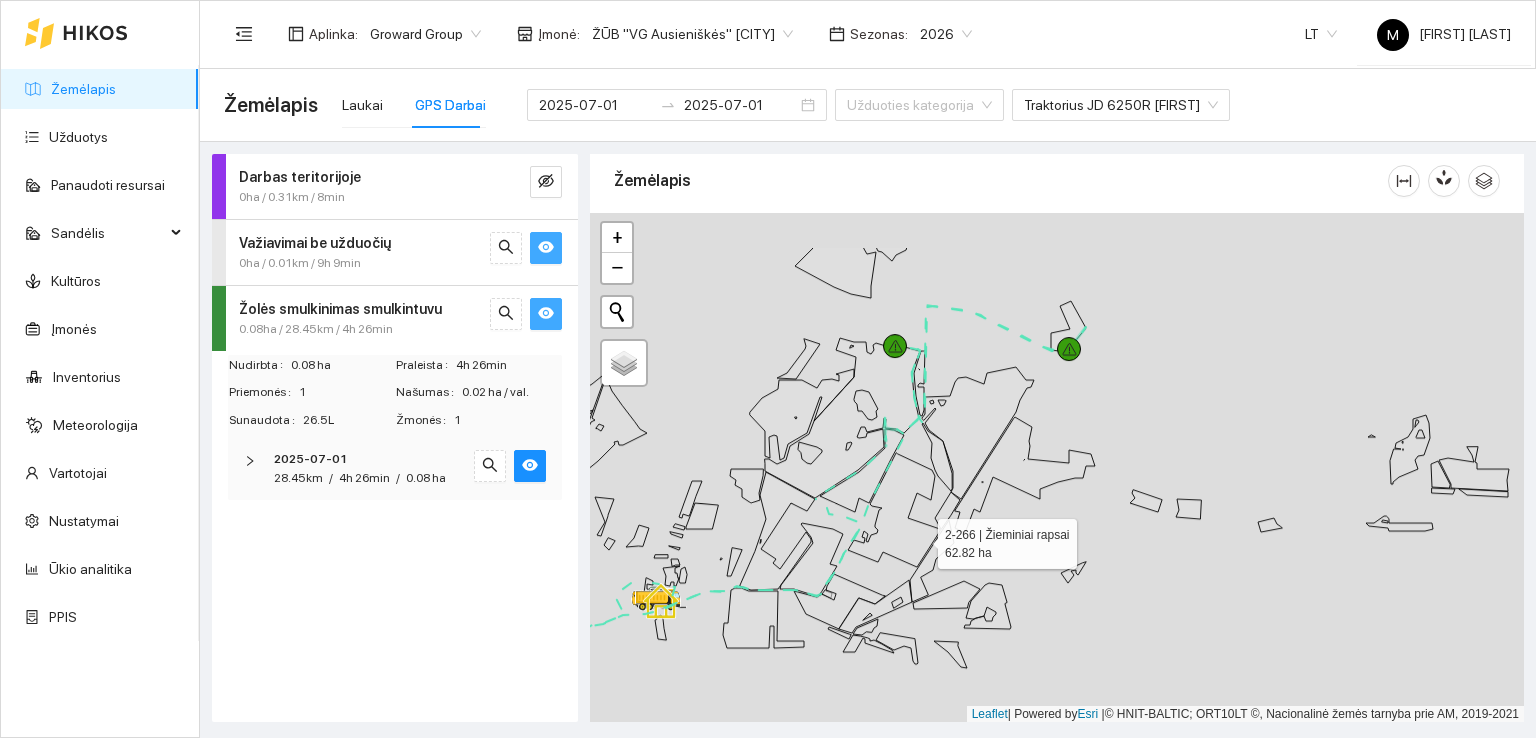 drag, startPoint x: 968, startPoint y: 450, endPoint x: 916, endPoint y: 540, distance: 103.94229 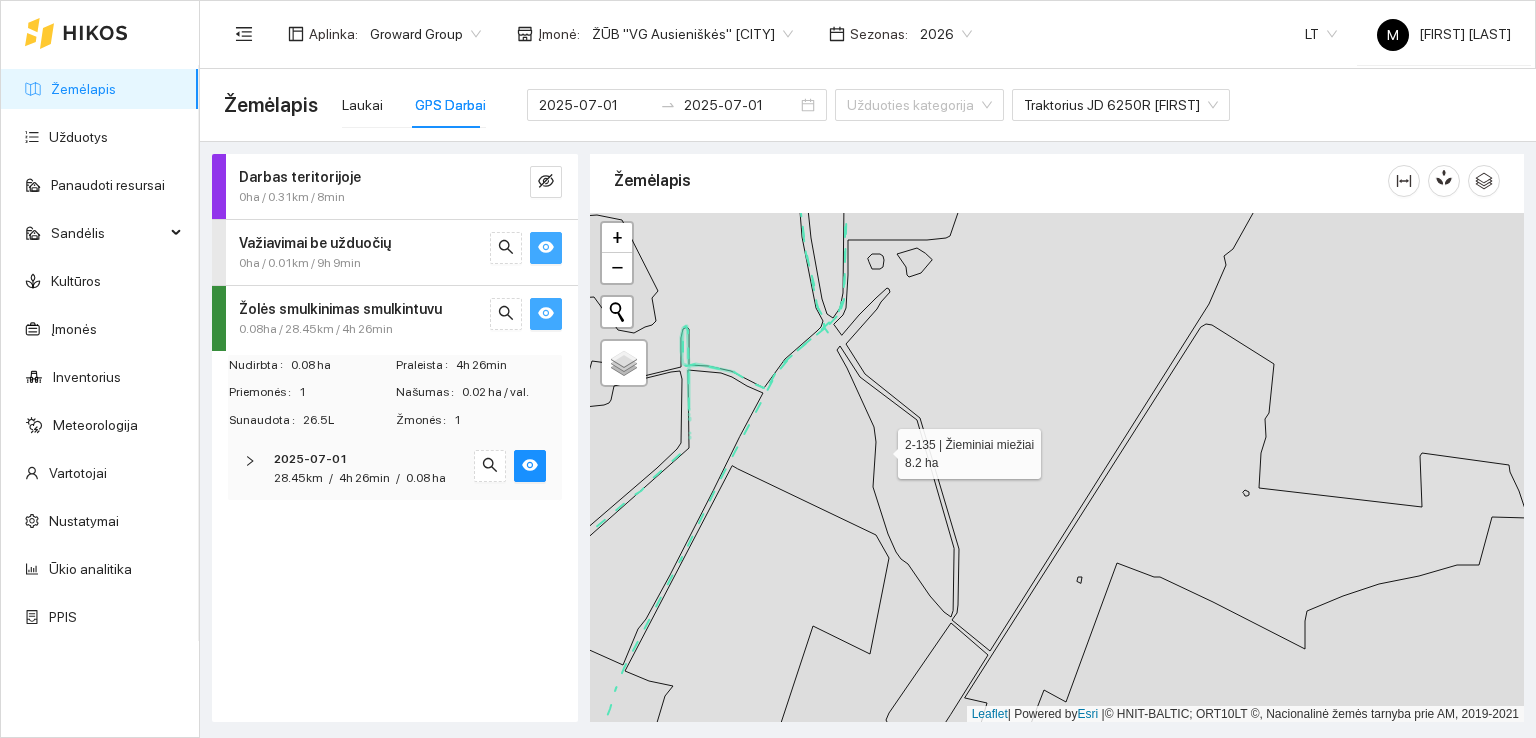 drag, startPoint x: 880, startPoint y: 448, endPoint x: 962, endPoint y: 470, distance: 84.89994 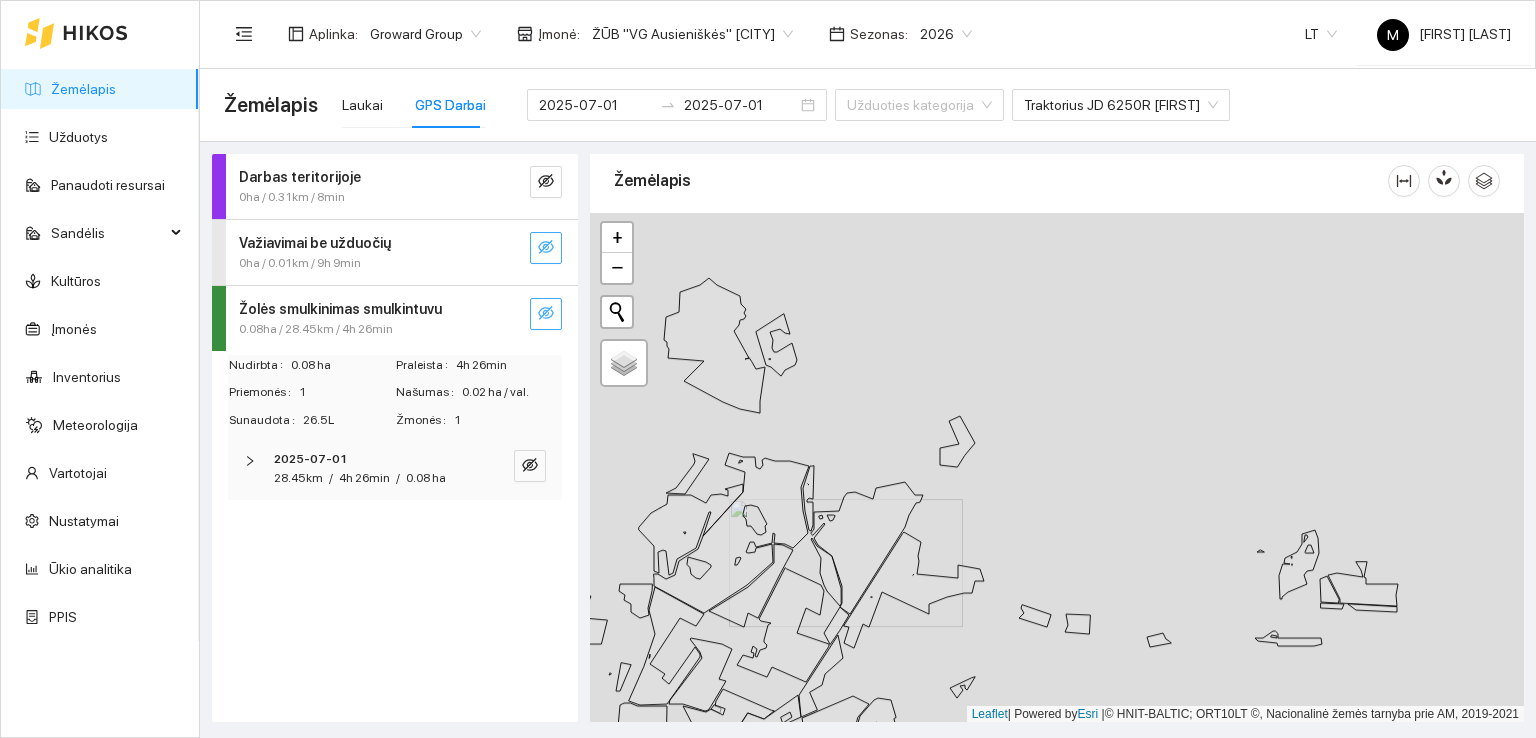drag, startPoint x: 1066, startPoint y: 290, endPoint x: 720, endPoint y: 249, distance: 348.42072 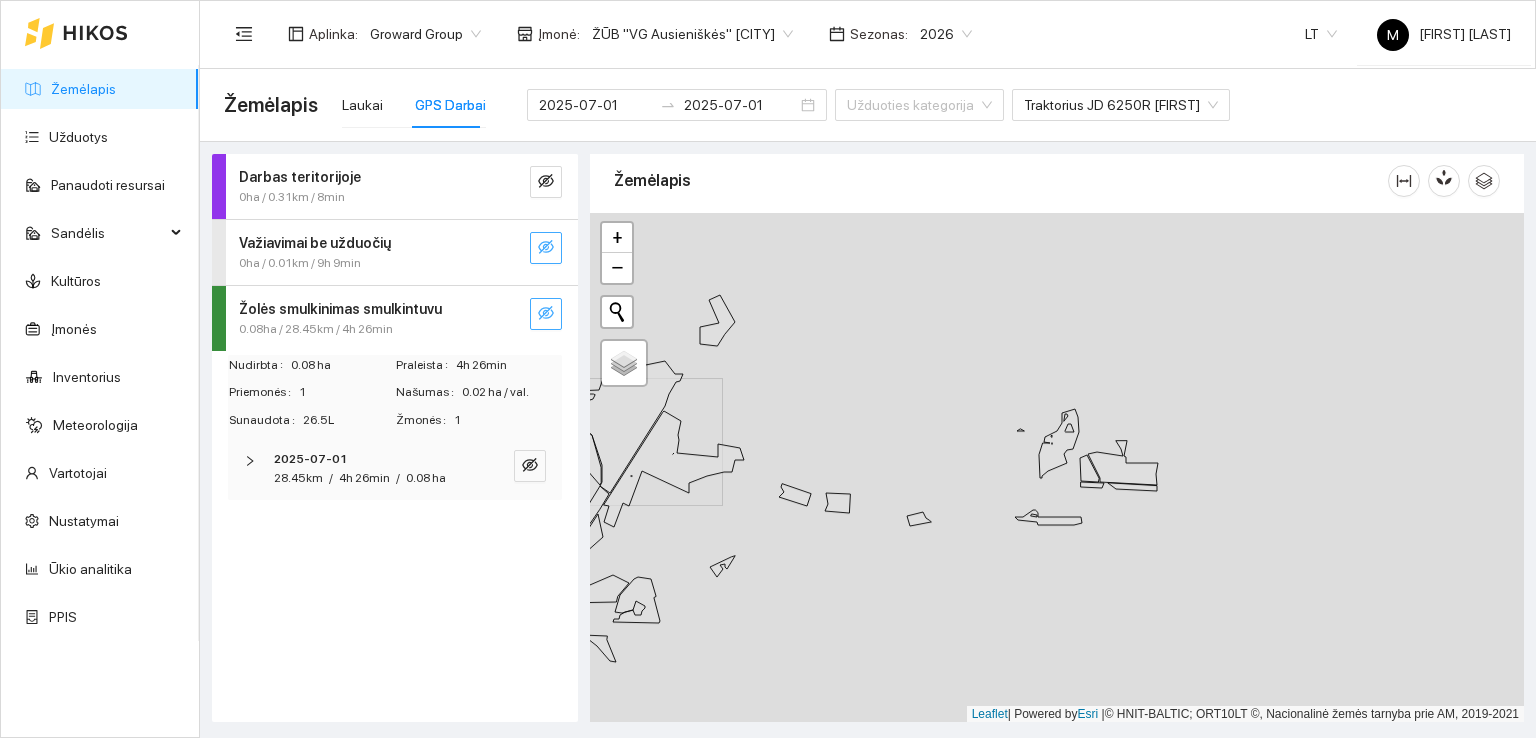 drag, startPoint x: 872, startPoint y: 457, endPoint x: 779, endPoint y: 506, distance: 105.11898 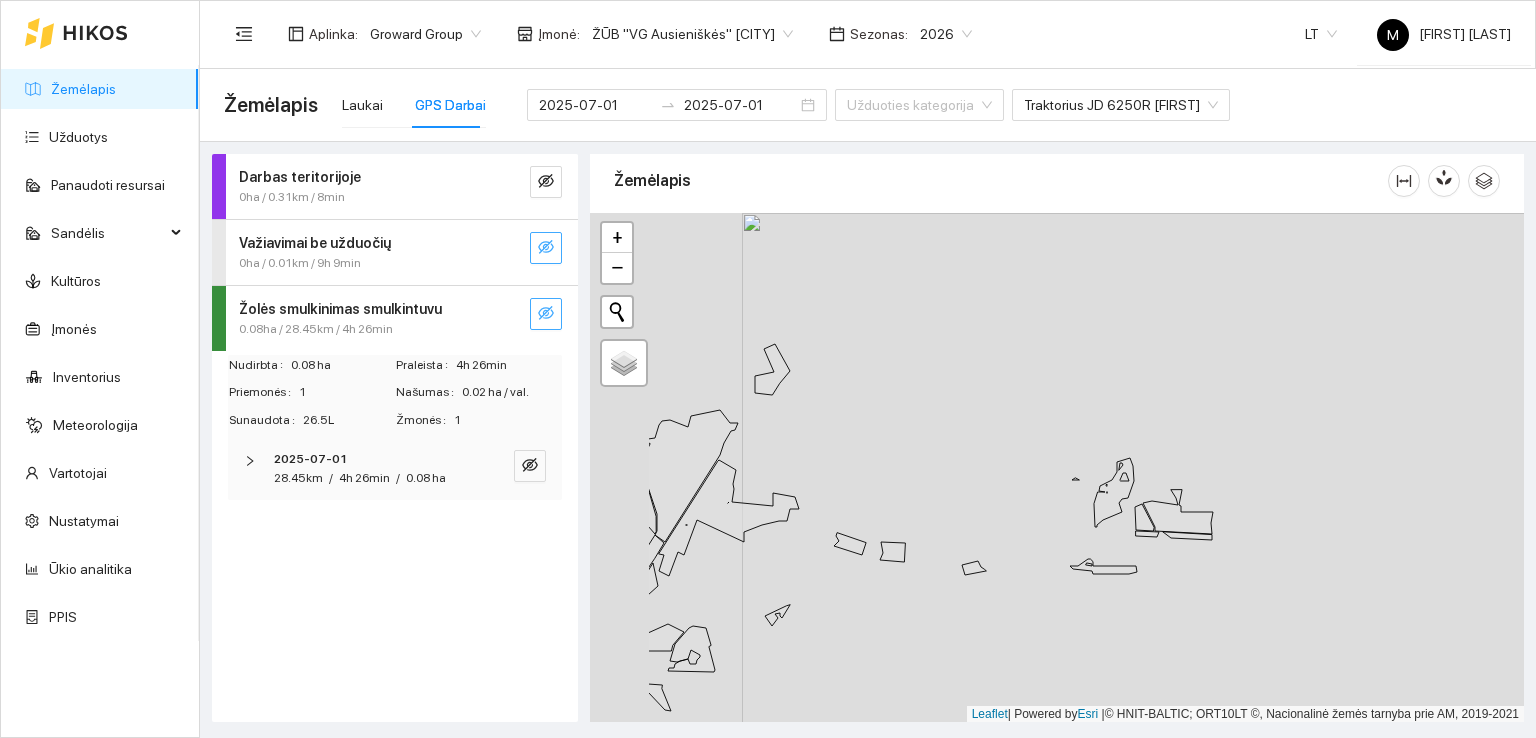 drag, startPoint x: 760, startPoint y: 514, endPoint x: 924, endPoint y: 517, distance: 164.02744 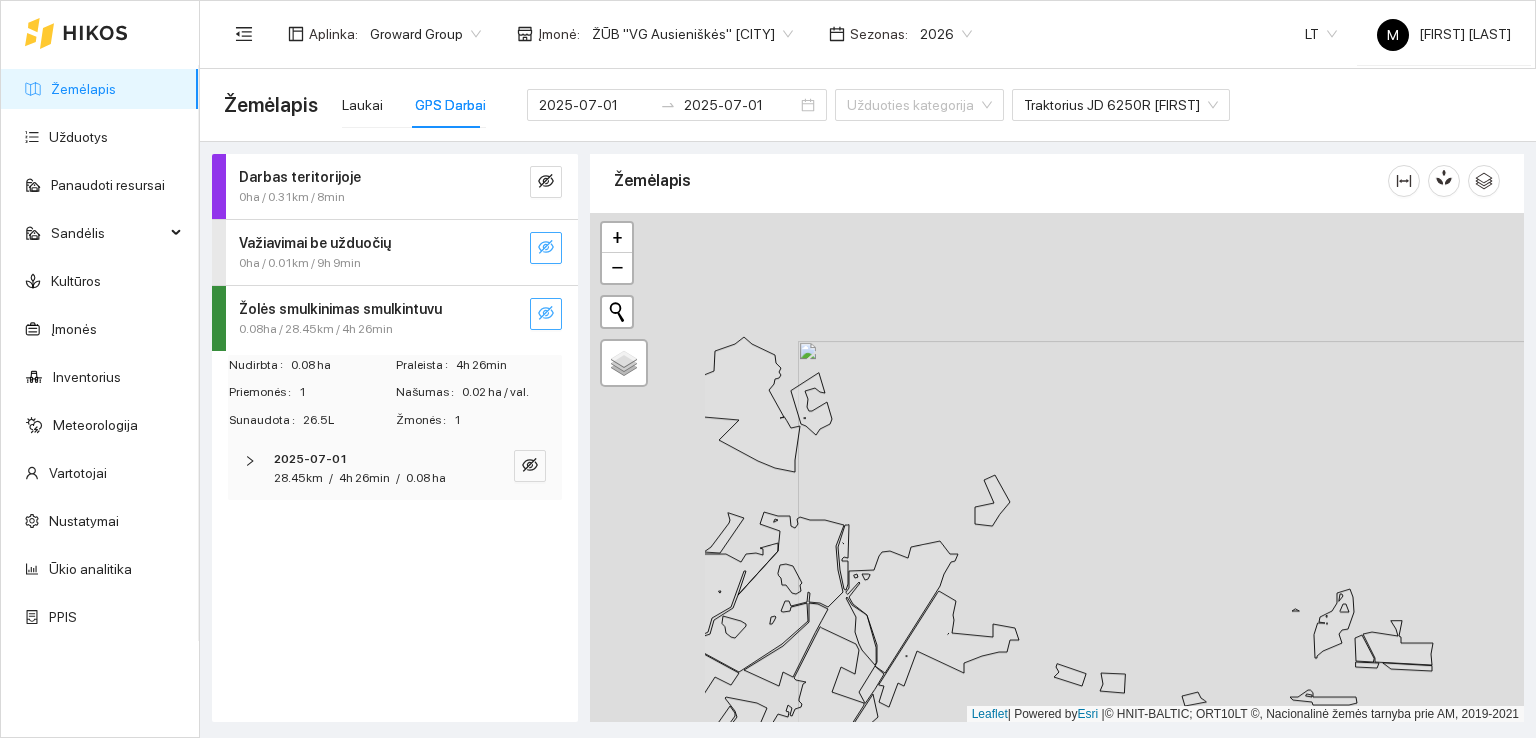 drag, startPoint x: 656, startPoint y: 398, endPoint x: 871, endPoint y: 531, distance: 252.81218 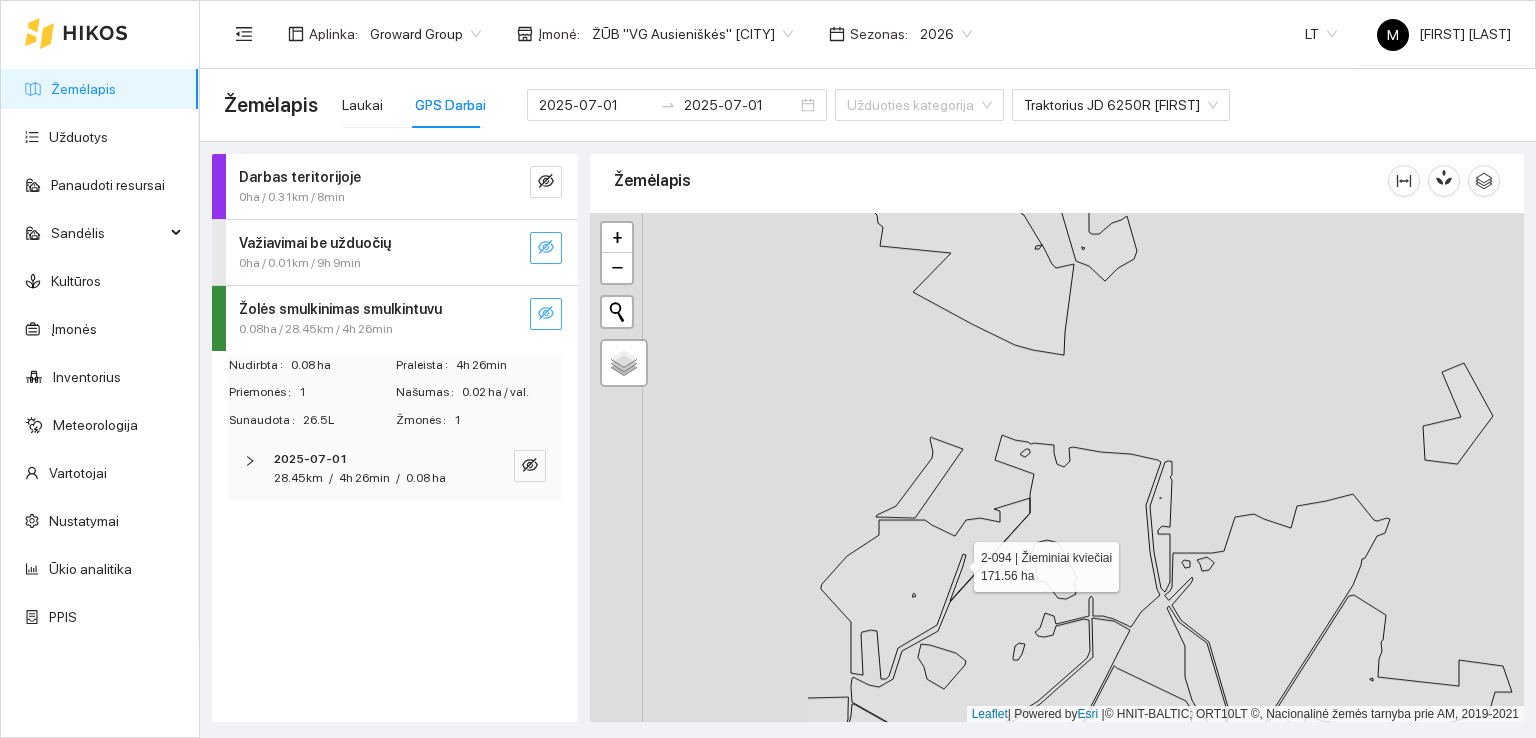 drag, startPoint x: 604, startPoint y: 600, endPoint x: 1074, endPoint y: 488, distance: 483.16043 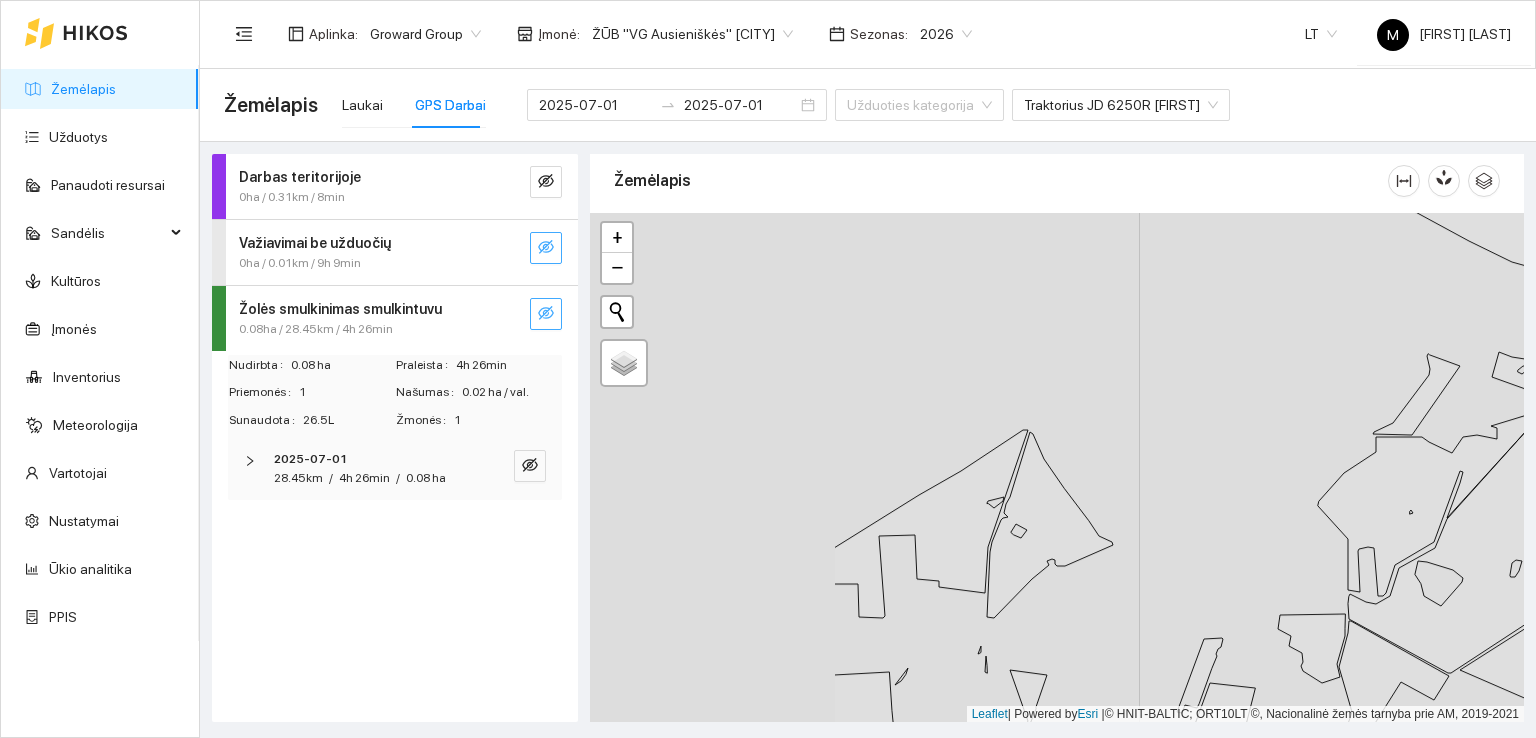 drag, startPoint x: 845, startPoint y: 578, endPoint x: 1183, endPoint y: 577, distance: 338.00146 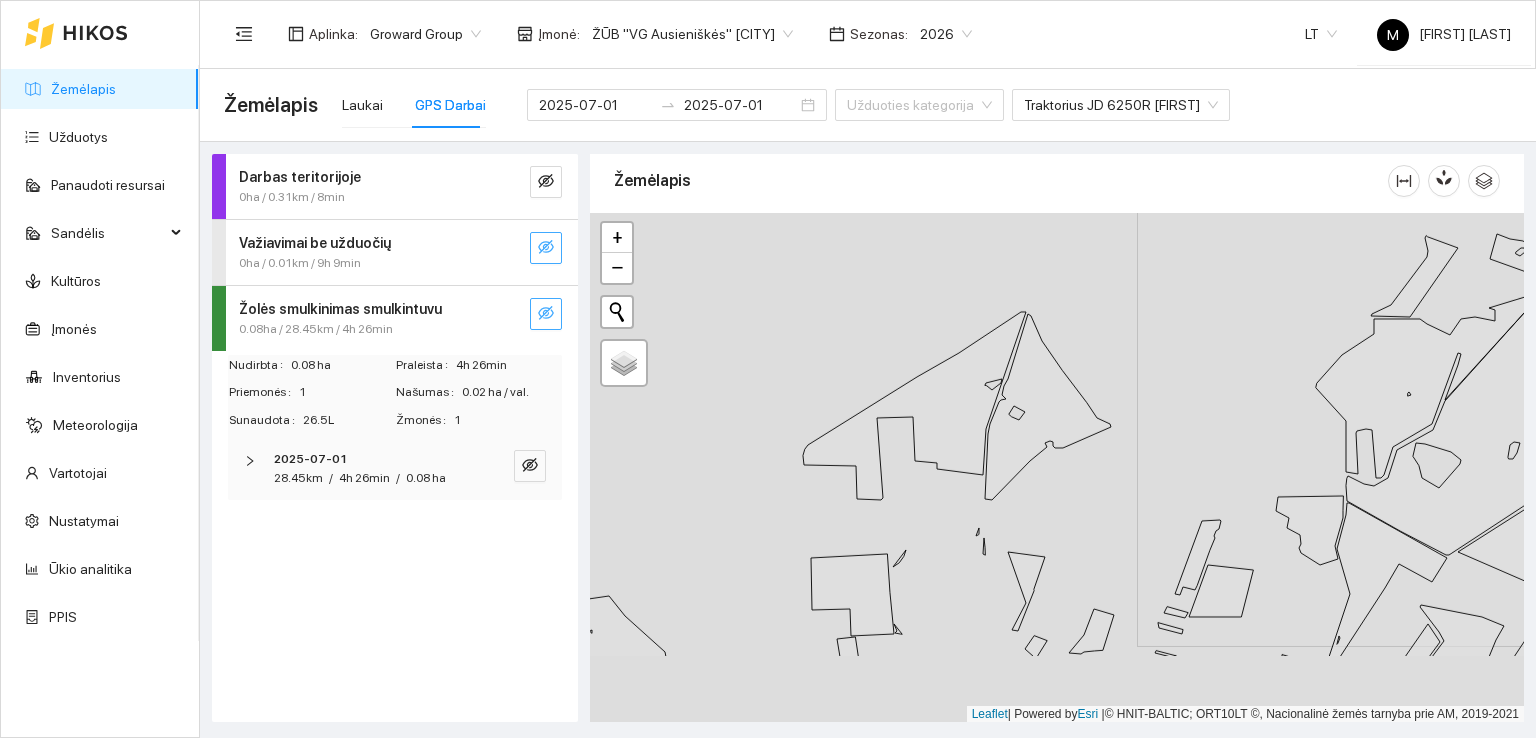 drag, startPoint x: 902, startPoint y: 623, endPoint x: 879, endPoint y: 398, distance: 226.1725 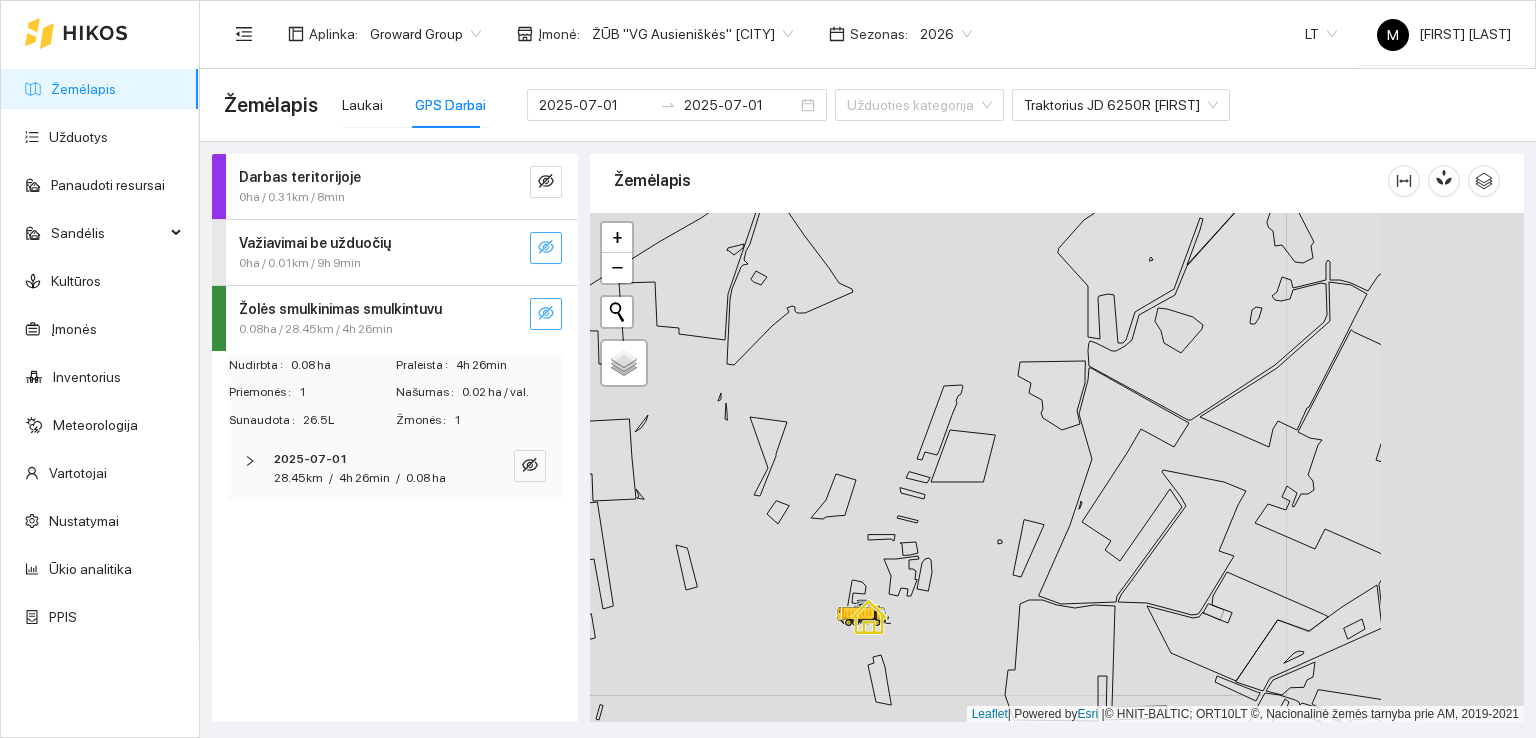 drag, startPoint x: 749, startPoint y: 501, endPoint x: 556, endPoint y: 465, distance: 196.32881 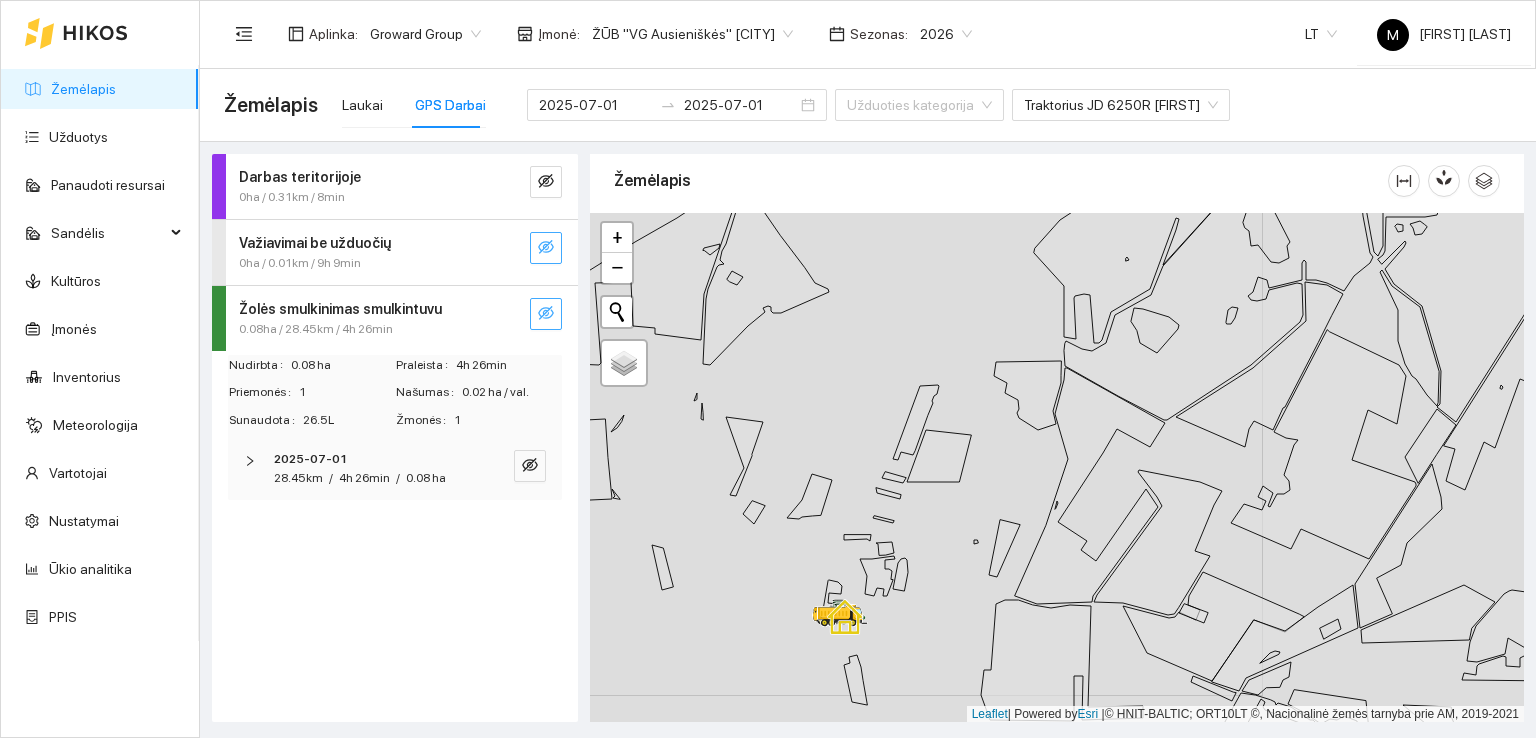 drag, startPoint x: 760, startPoint y: 465, endPoint x: 704, endPoint y: 462, distance: 56.0803 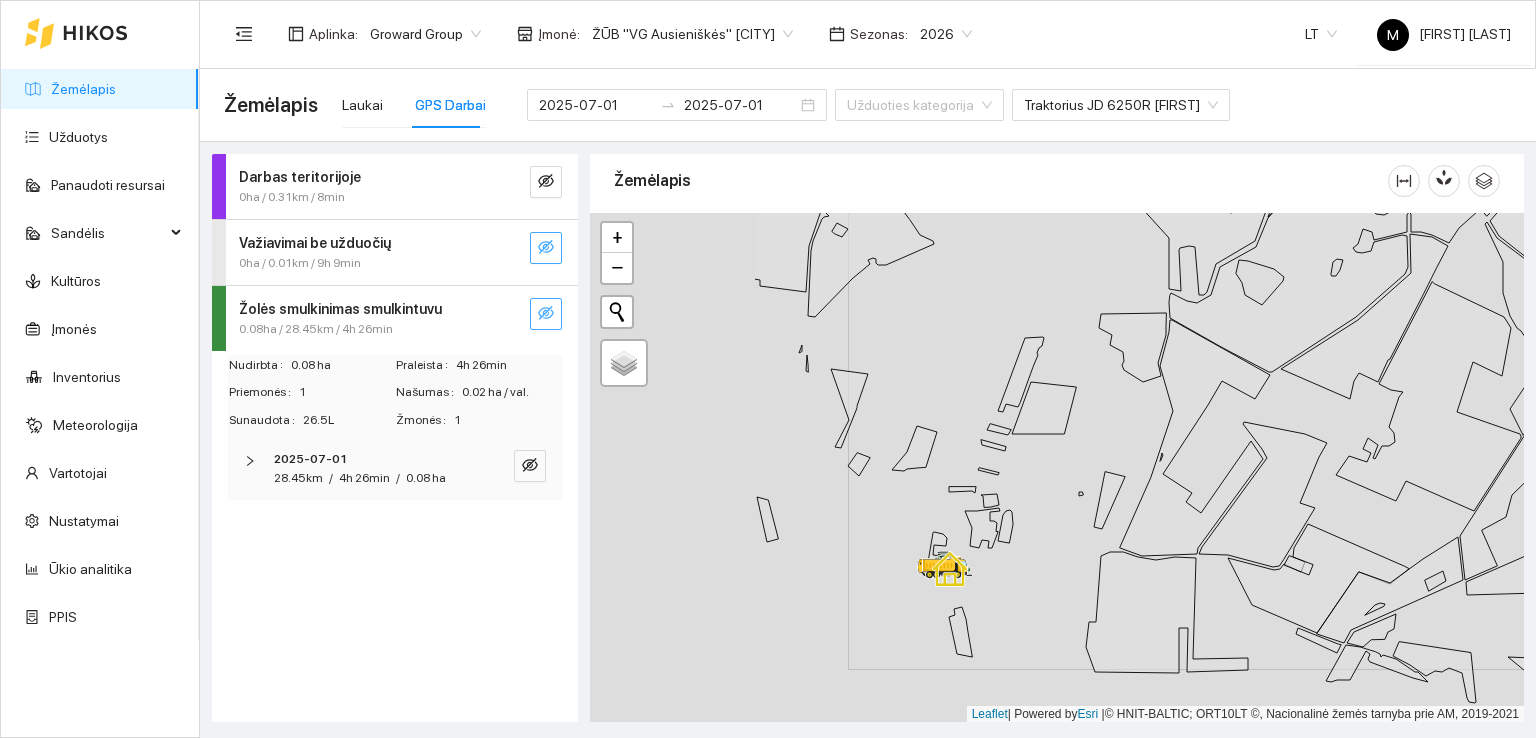 drag, startPoint x: 664, startPoint y: 559, endPoint x: 1048, endPoint y: 505, distance: 387.7783 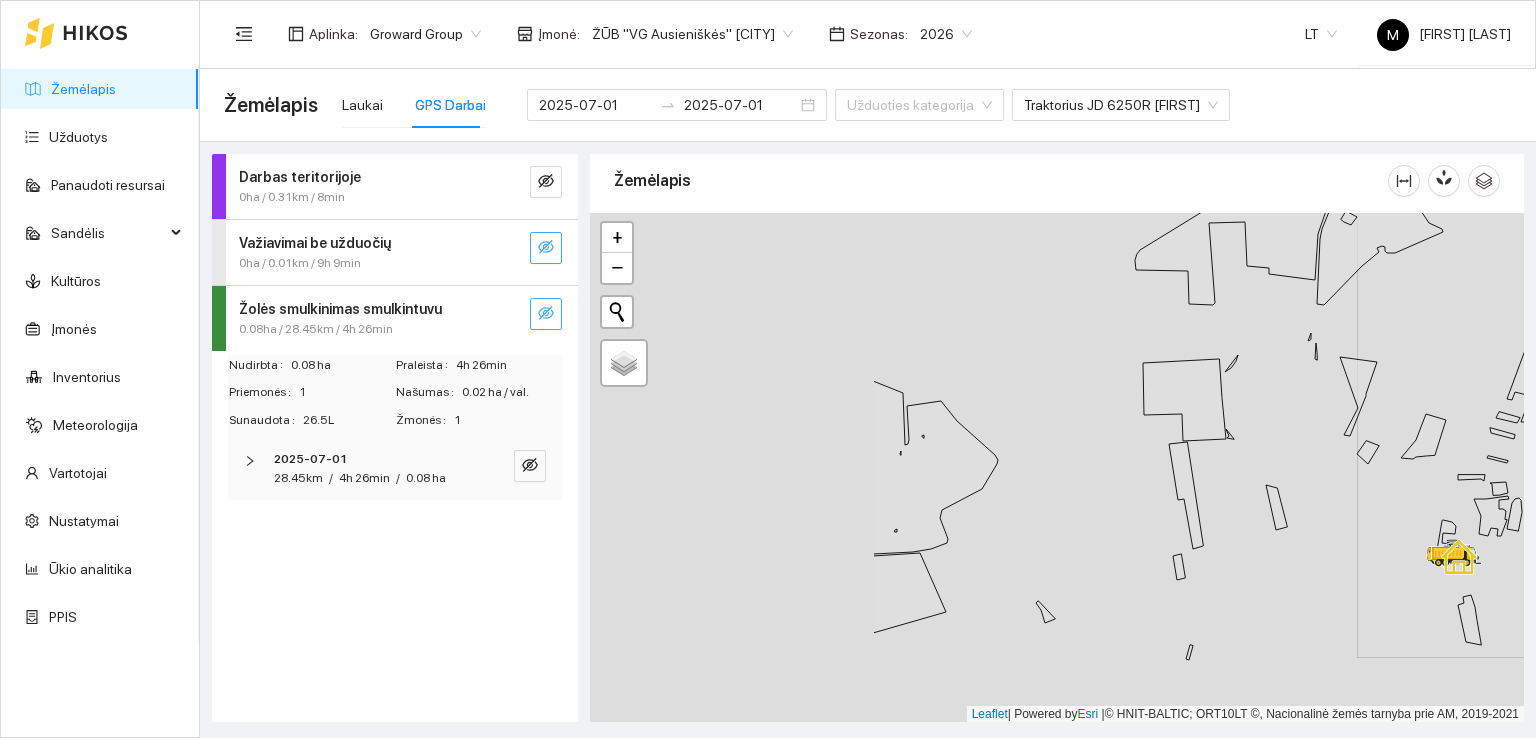 drag, startPoint x: 805, startPoint y: 505, endPoint x: 1177, endPoint y: 493, distance: 372.1935 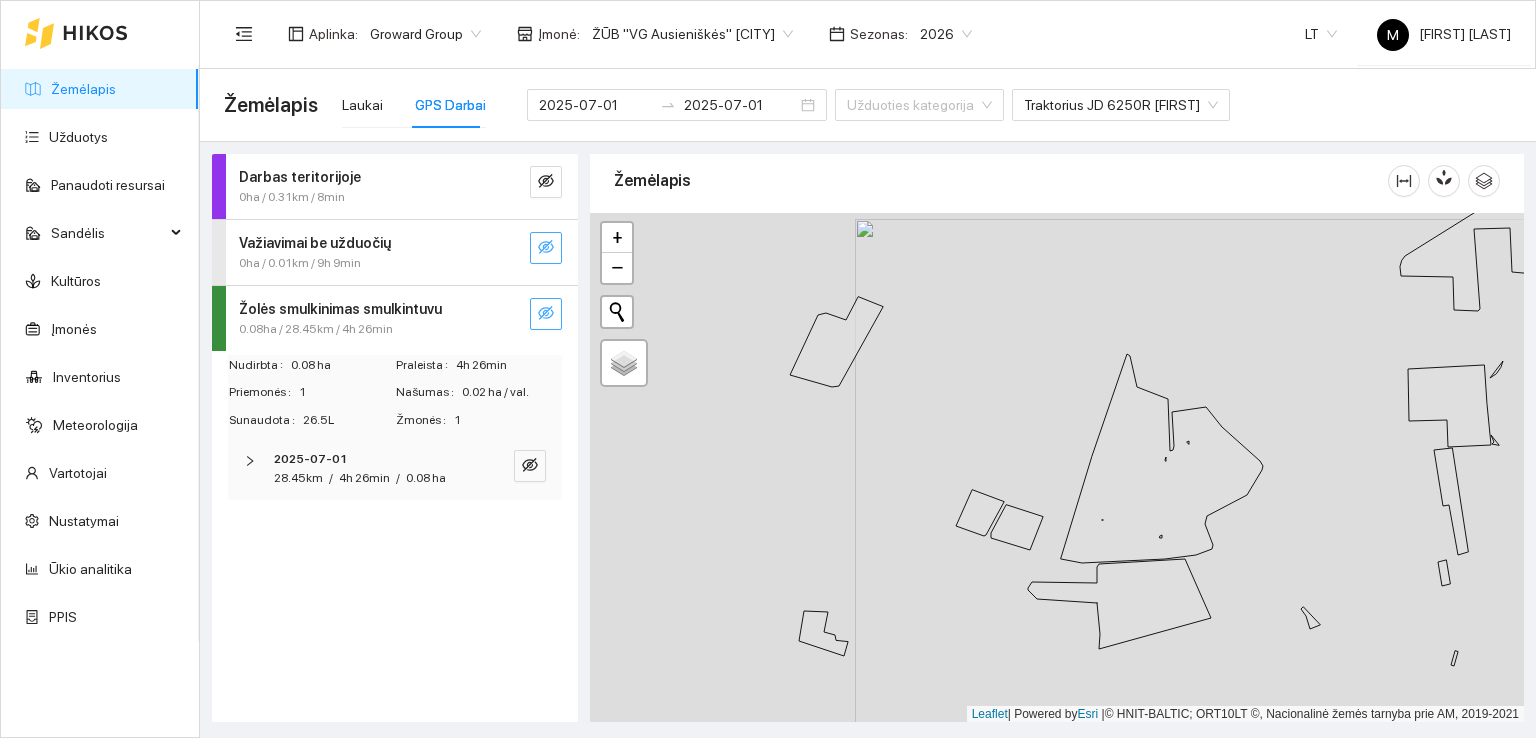 drag, startPoint x: 699, startPoint y: 569, endPoint x: 1000, endPoint y: 575, distance: 301.05978 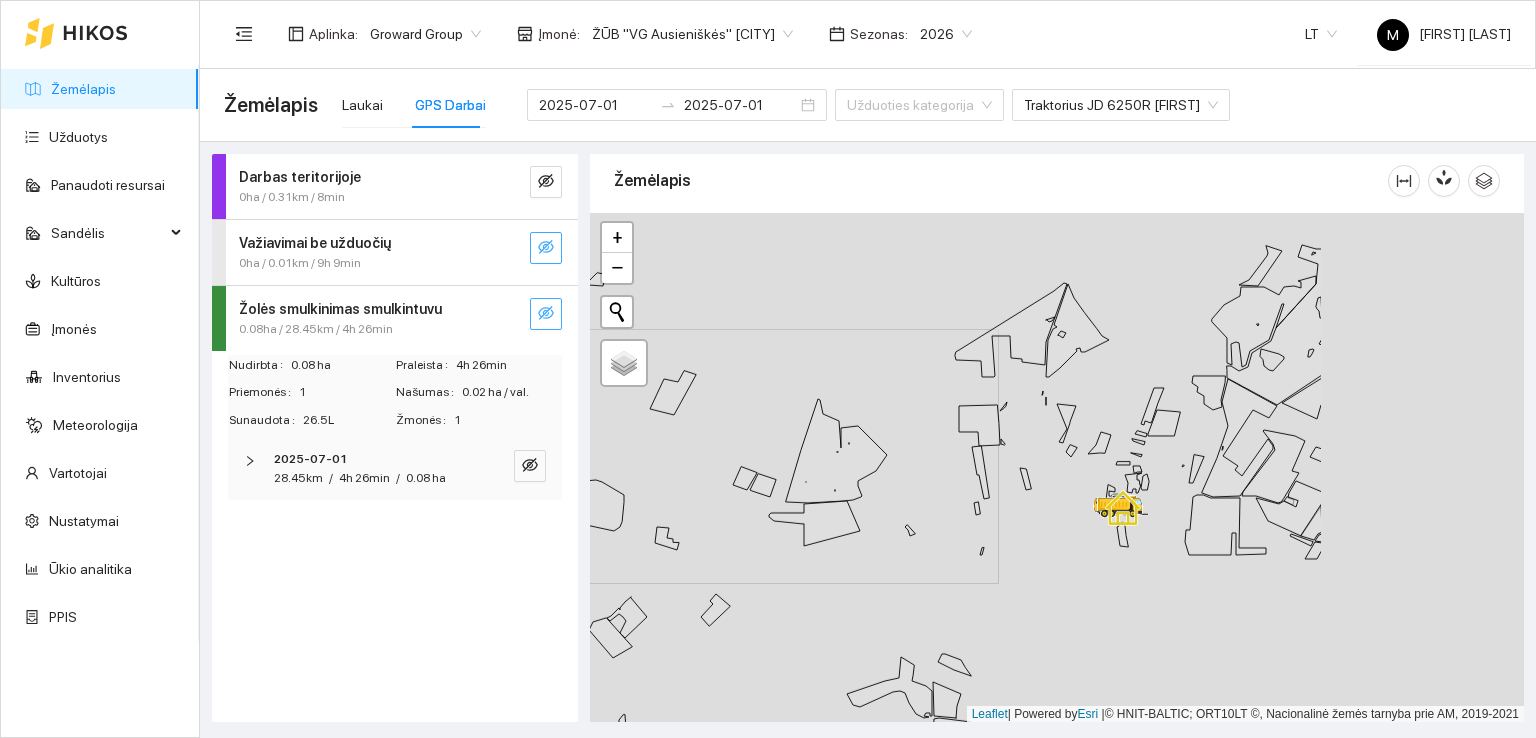 drag, startPoint x: 920, startPoint y: 532, endPoint x: 686, endPoint y: 501, distance: 236.0445 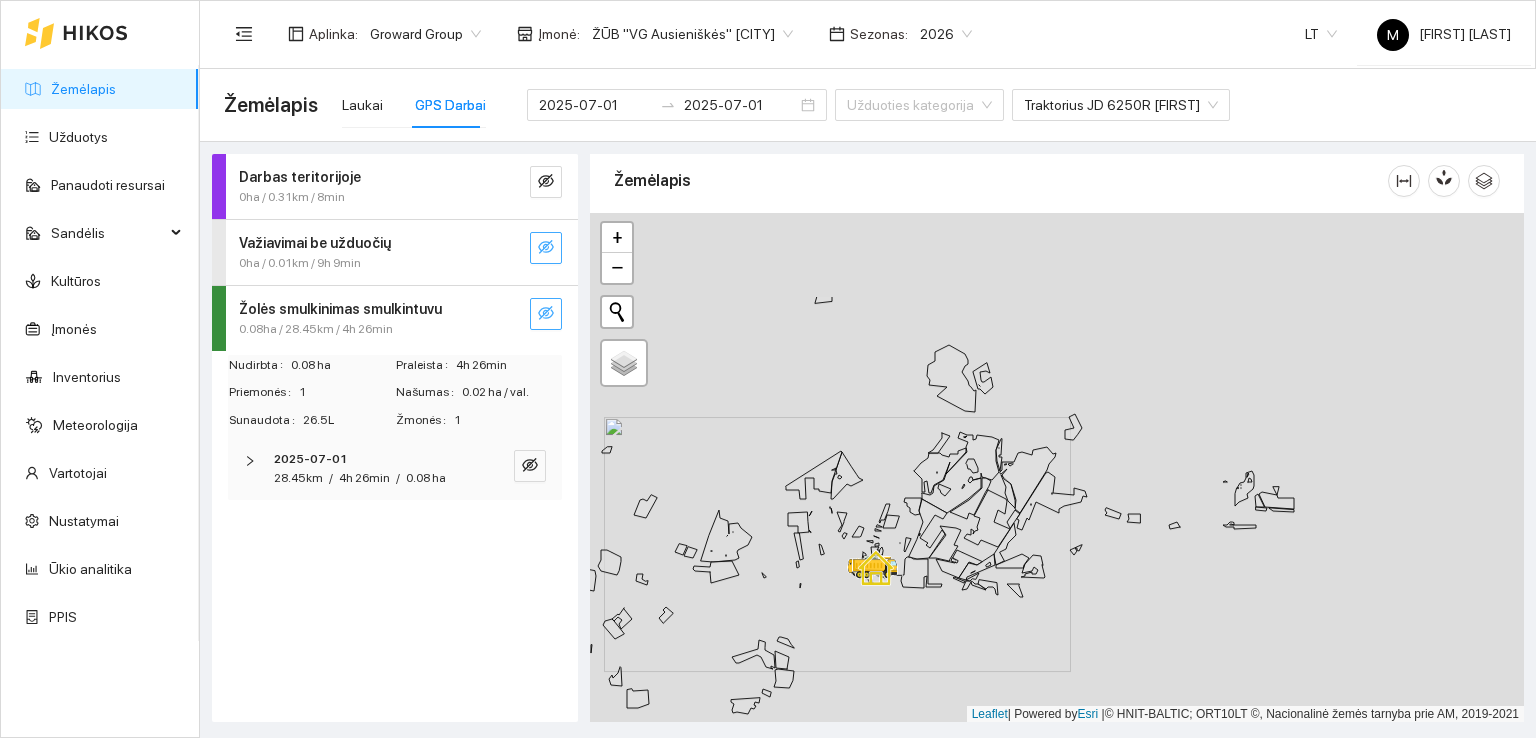 drag, startPoint x: 1177, startPoint y: 441, endPoint x: 943, endPoint y: 518, distance: 246.34326 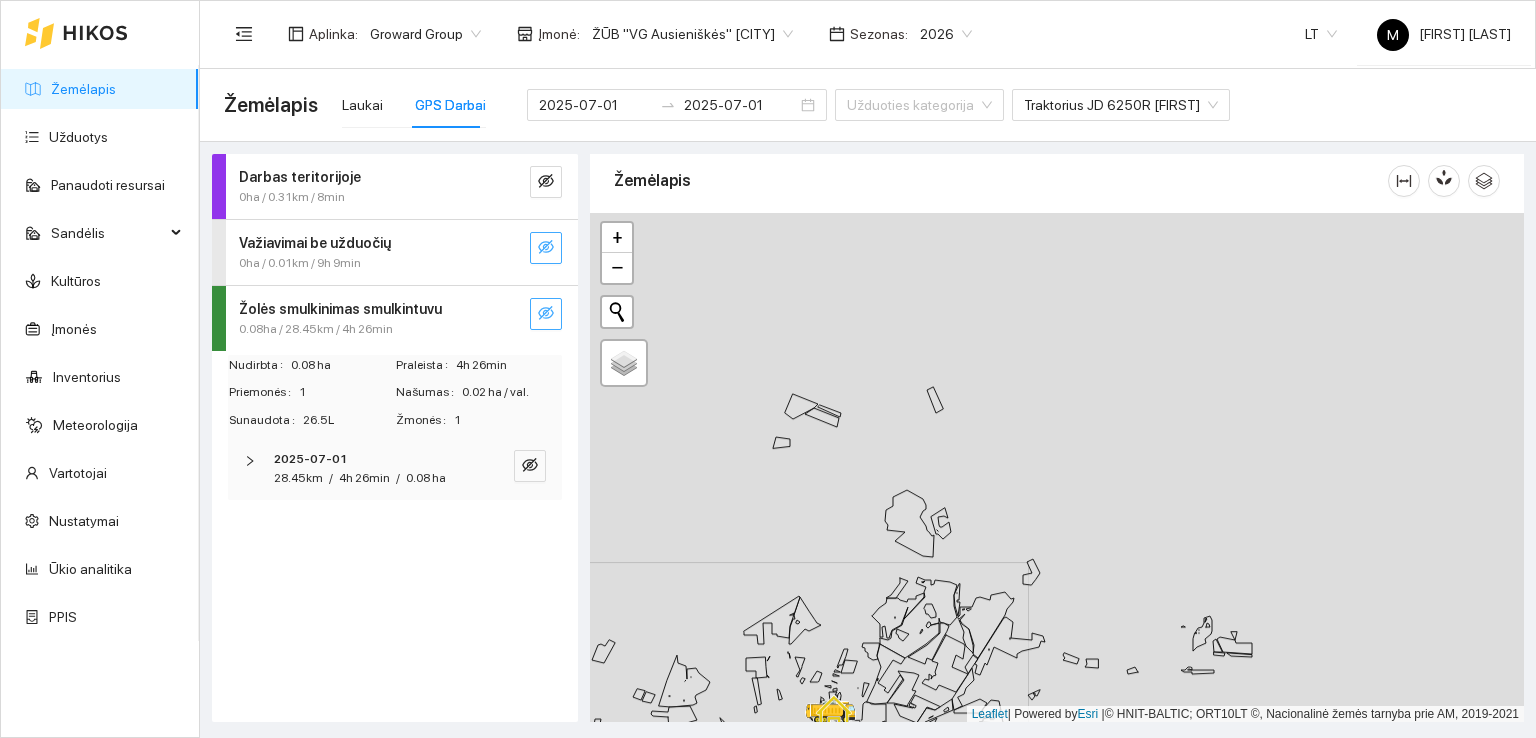 drag, startPoint x: 1078, startPoint y: 309, endPoint x: 1036, endPoint y: 499, distance: 194.58675 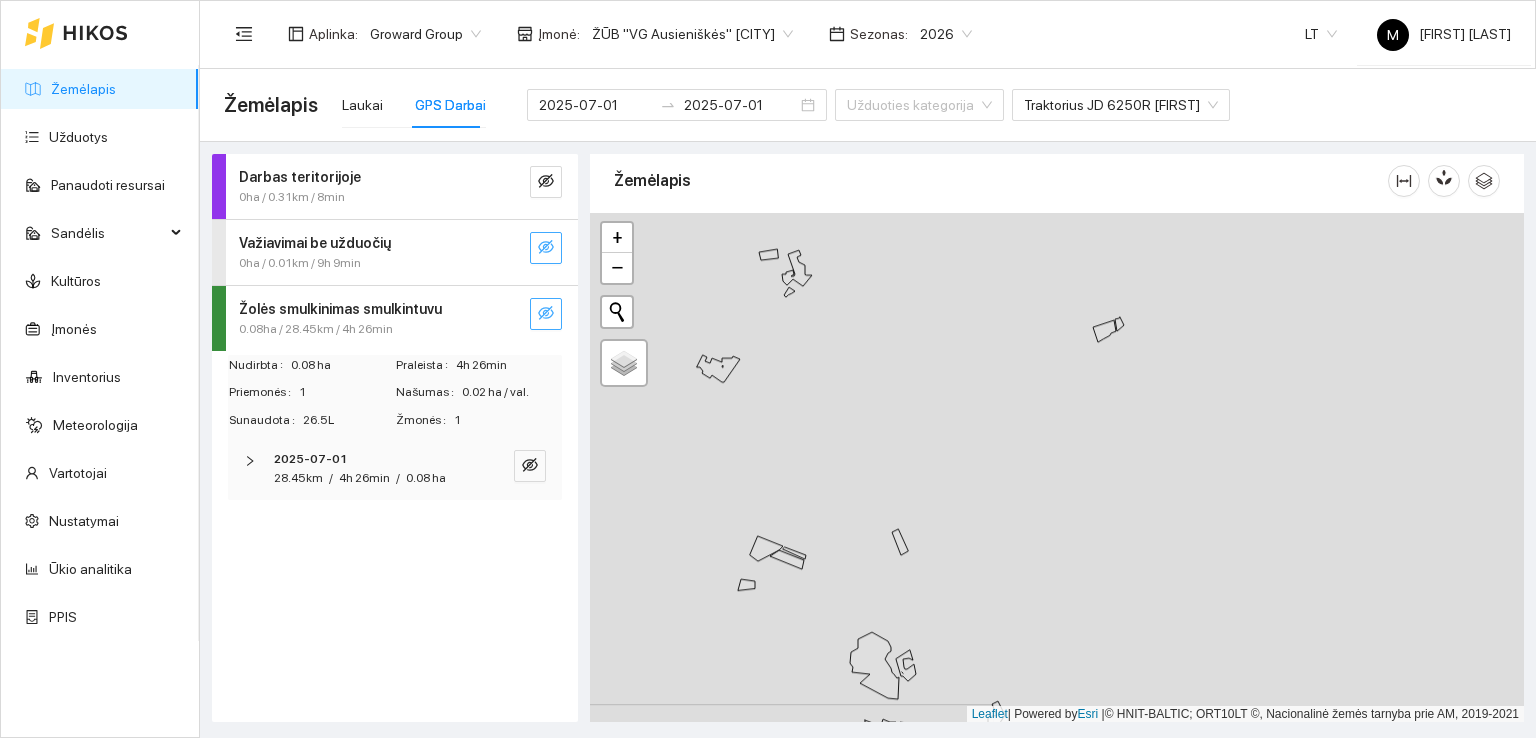 drag, startPoint x: 1038, startPoint y: 467, endPoint x: 1019, endPoint y: 531, distance: 66.760765 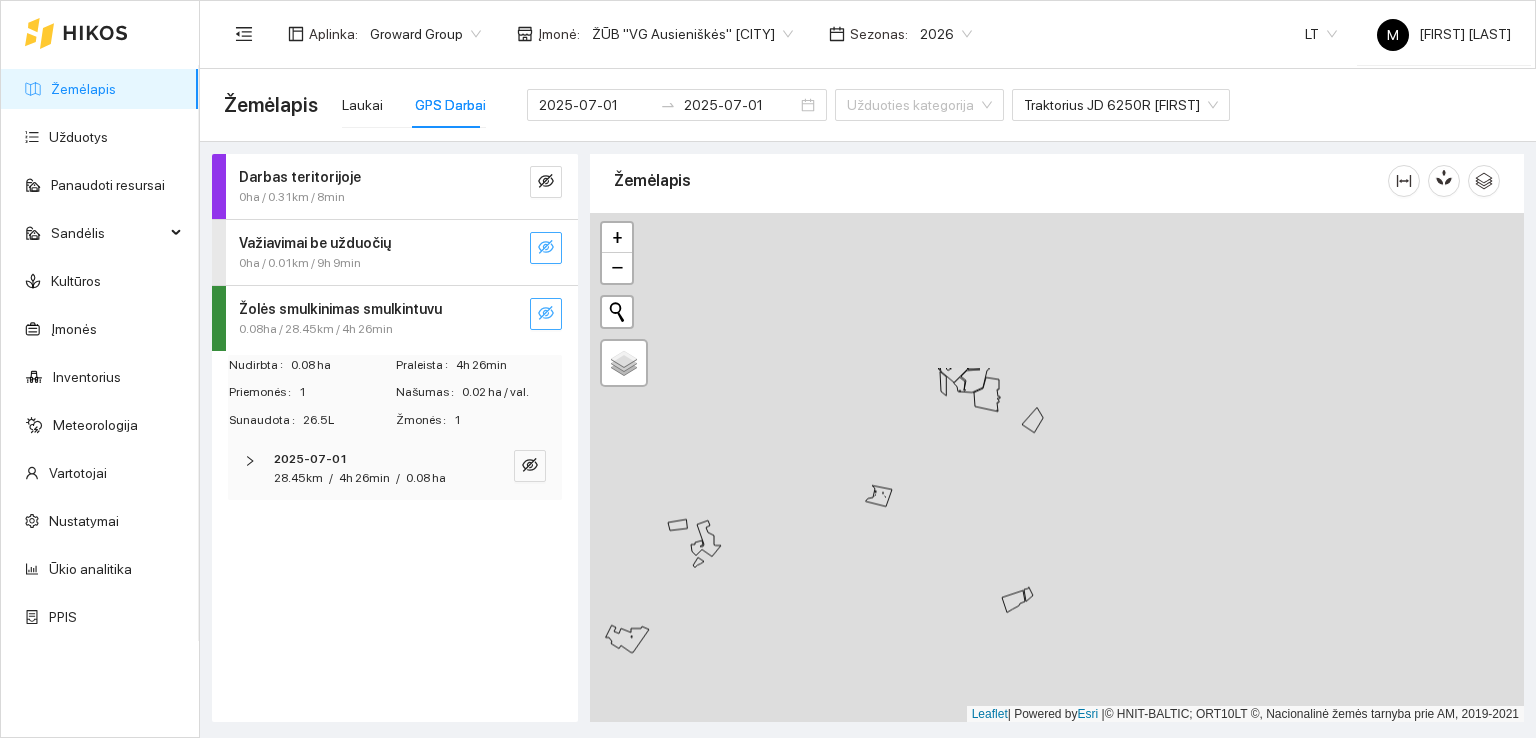 drag, startPoint x: 961, startPoint y: 433, endPoint x: 903, endPoint y: 499, distance: 87.86353 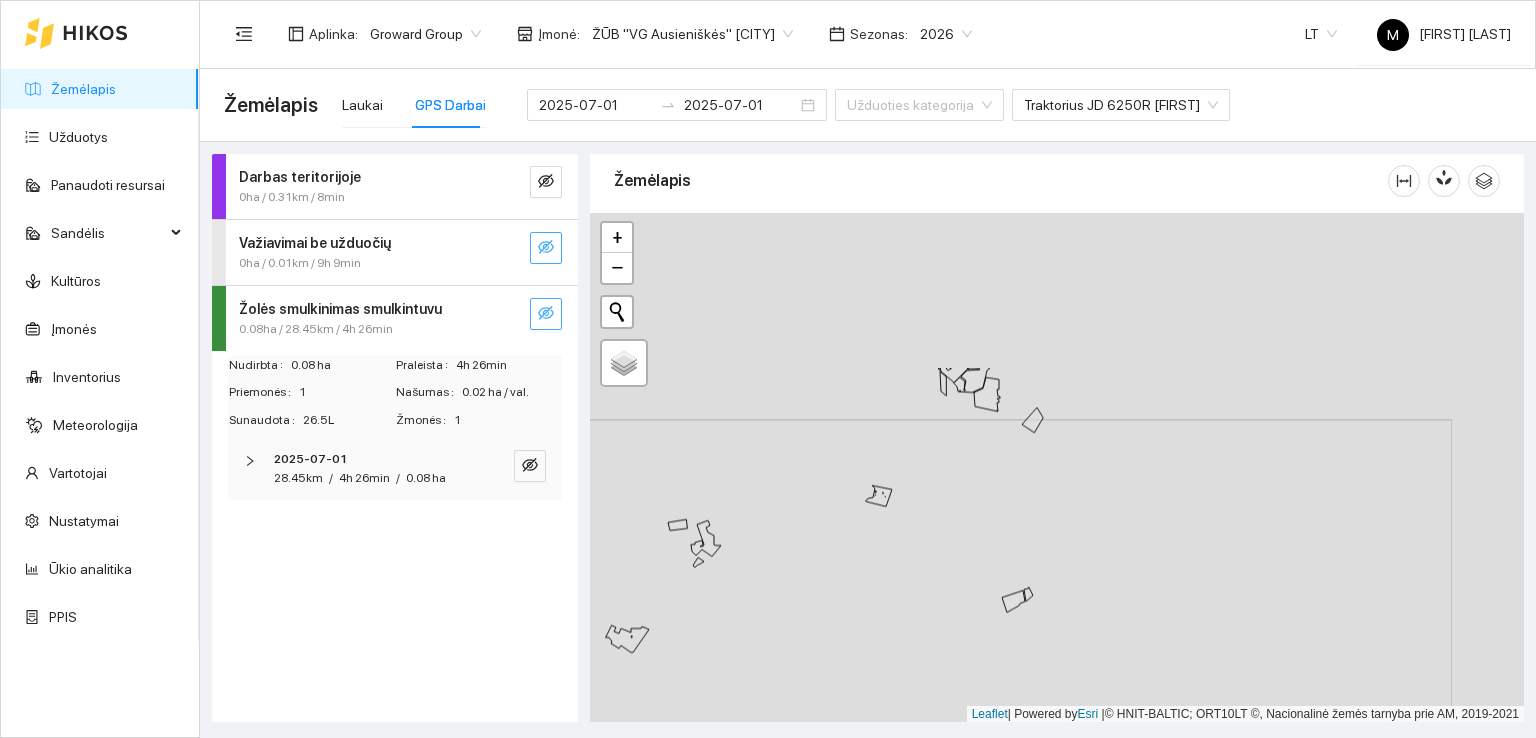 click at bounding box center [1057, 468] 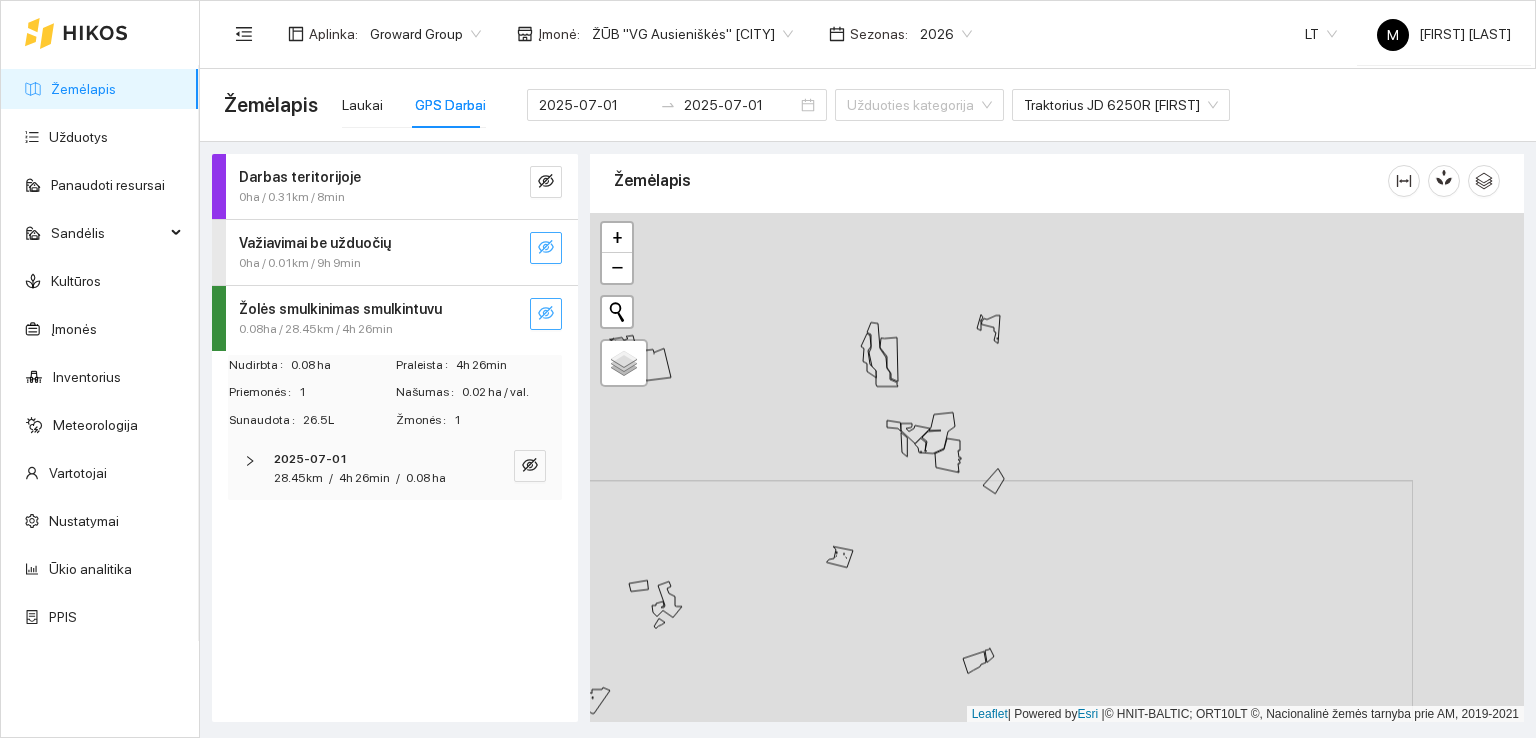 drag, startPoint x: 976, startPoint y: 352, endPoint x: 955, endPoint y: 463, distance: 112.969025 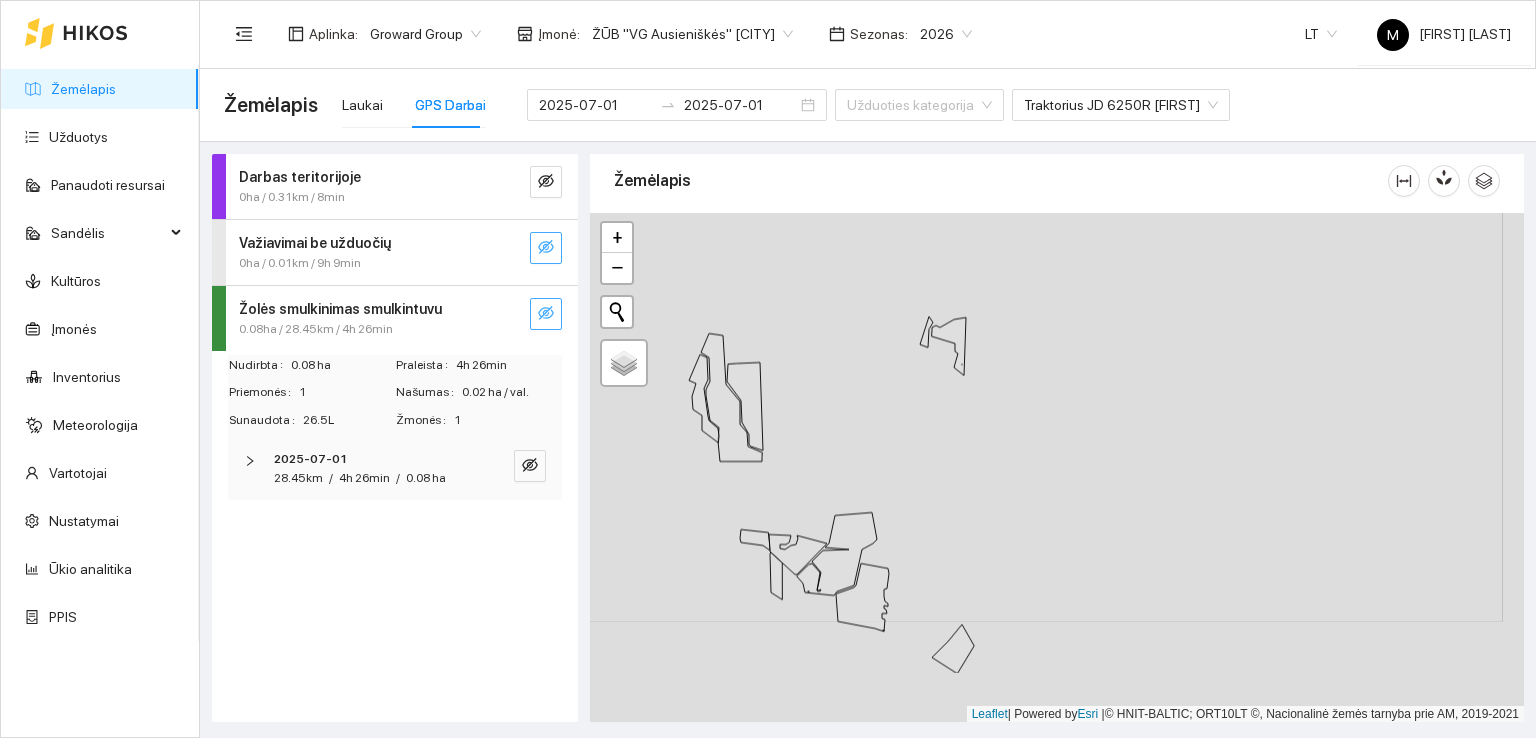 drag, startPoint x: 739, startPoint y: 563, endPoint x: 678, endPoint y: 399, distance: 174.97714 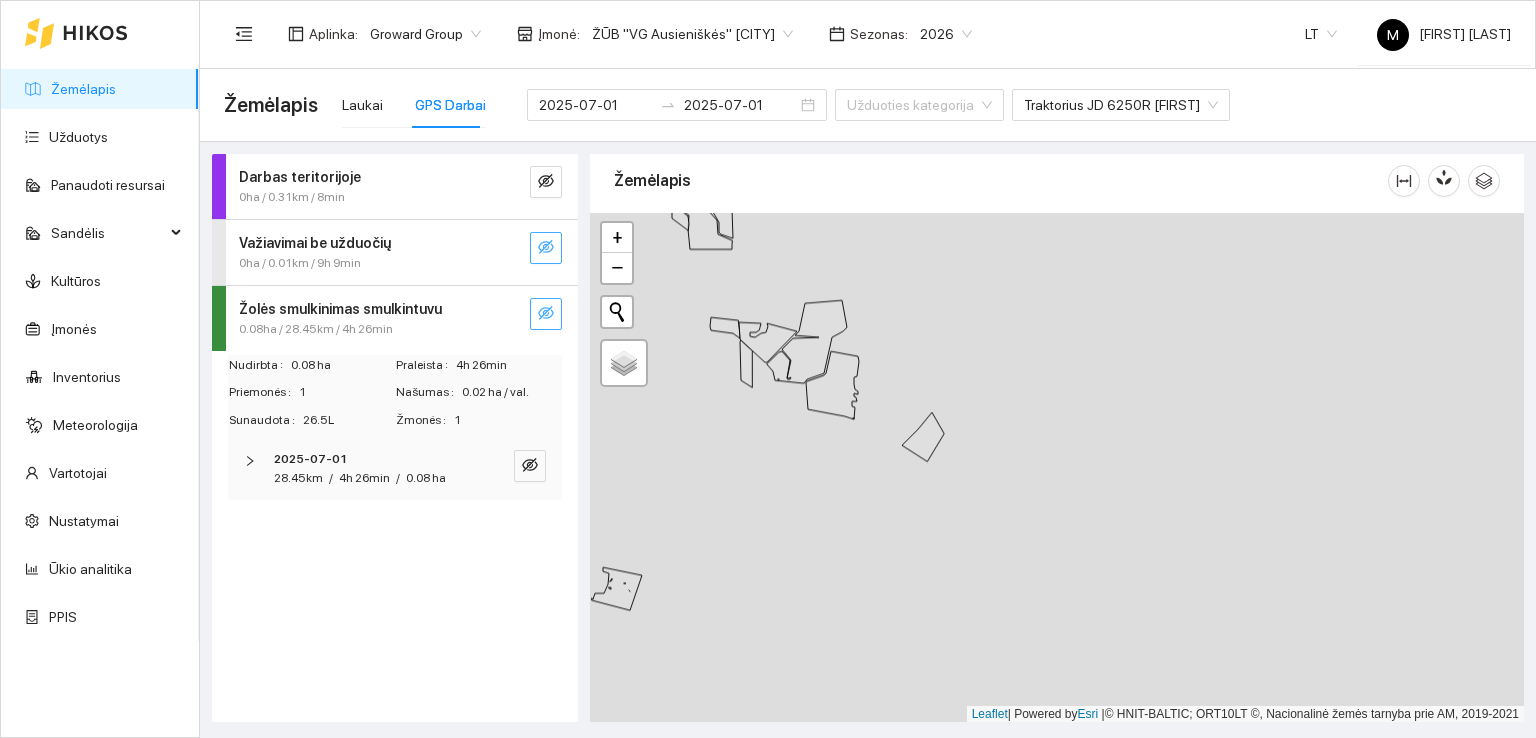 drag, startPoint x: 912, startPoint y: 660, endPoint x: 921, endPoint y: 397, distance: 263.15396 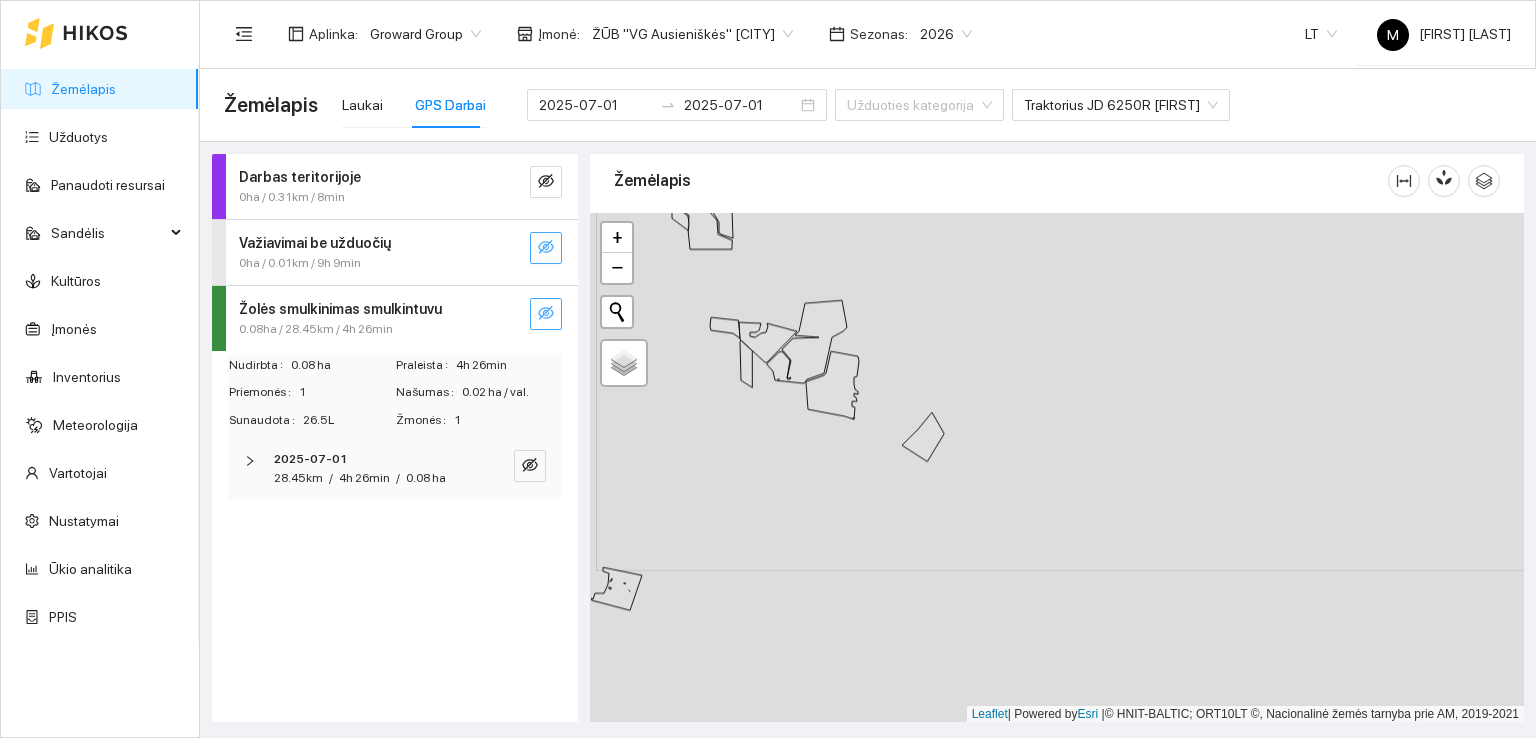 click at bounding box center (1057, 468) 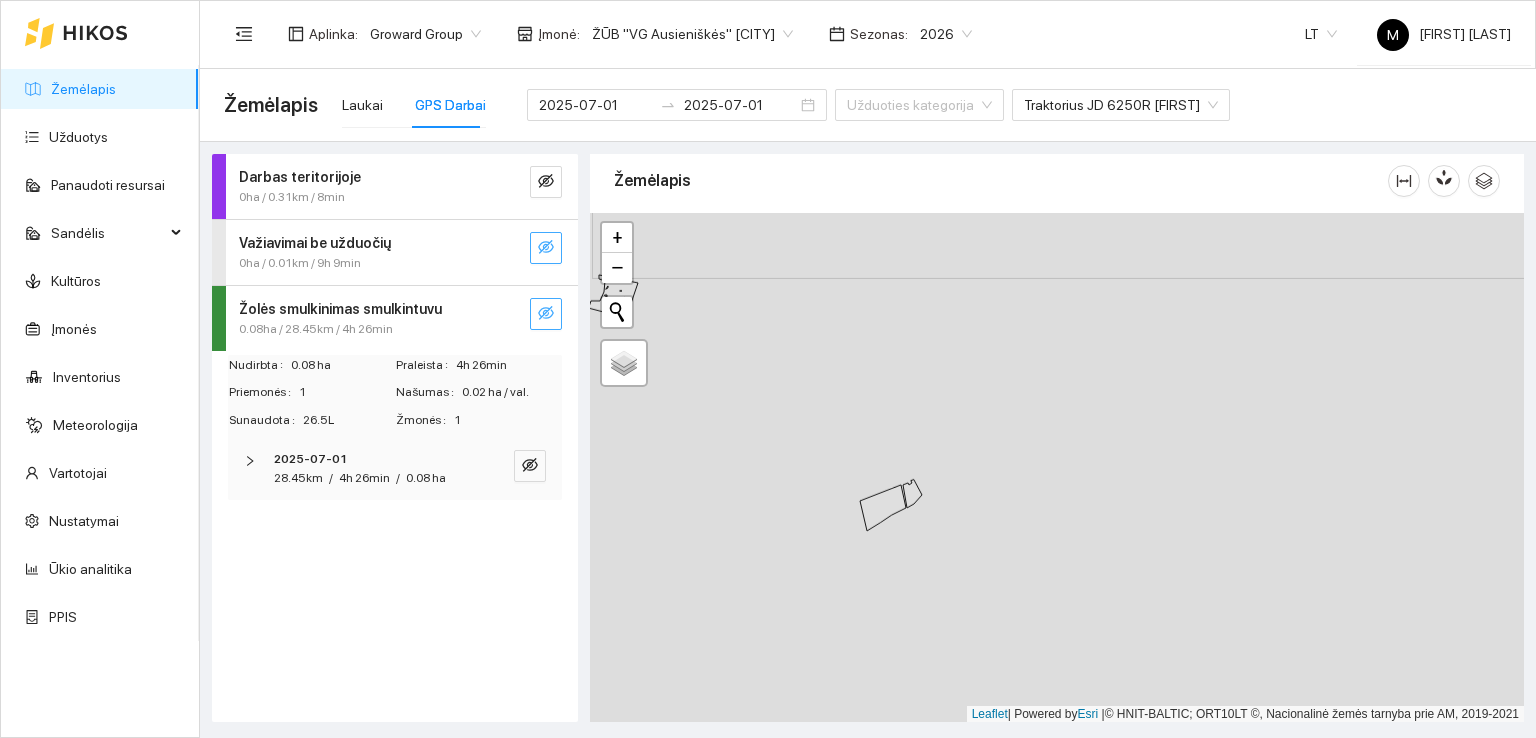 drag, startPoint x: 916, startPoint y: 636, endPoint x: 904, endPoint y: 450, distance: 186.38669 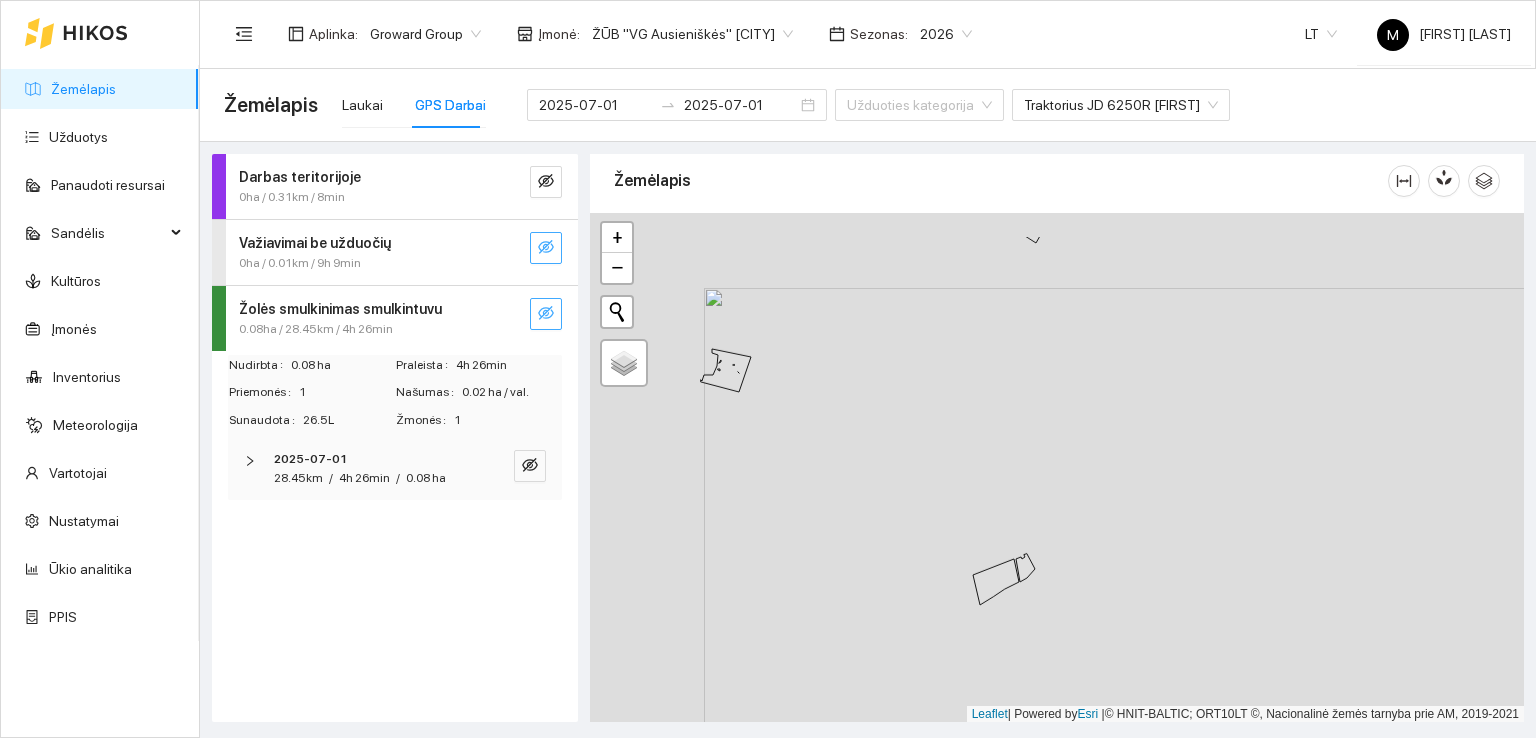drag, startPoint x: 732, startPoint y: 511, endPoint x: 850, endPoint y: 593, distance: 143.69412 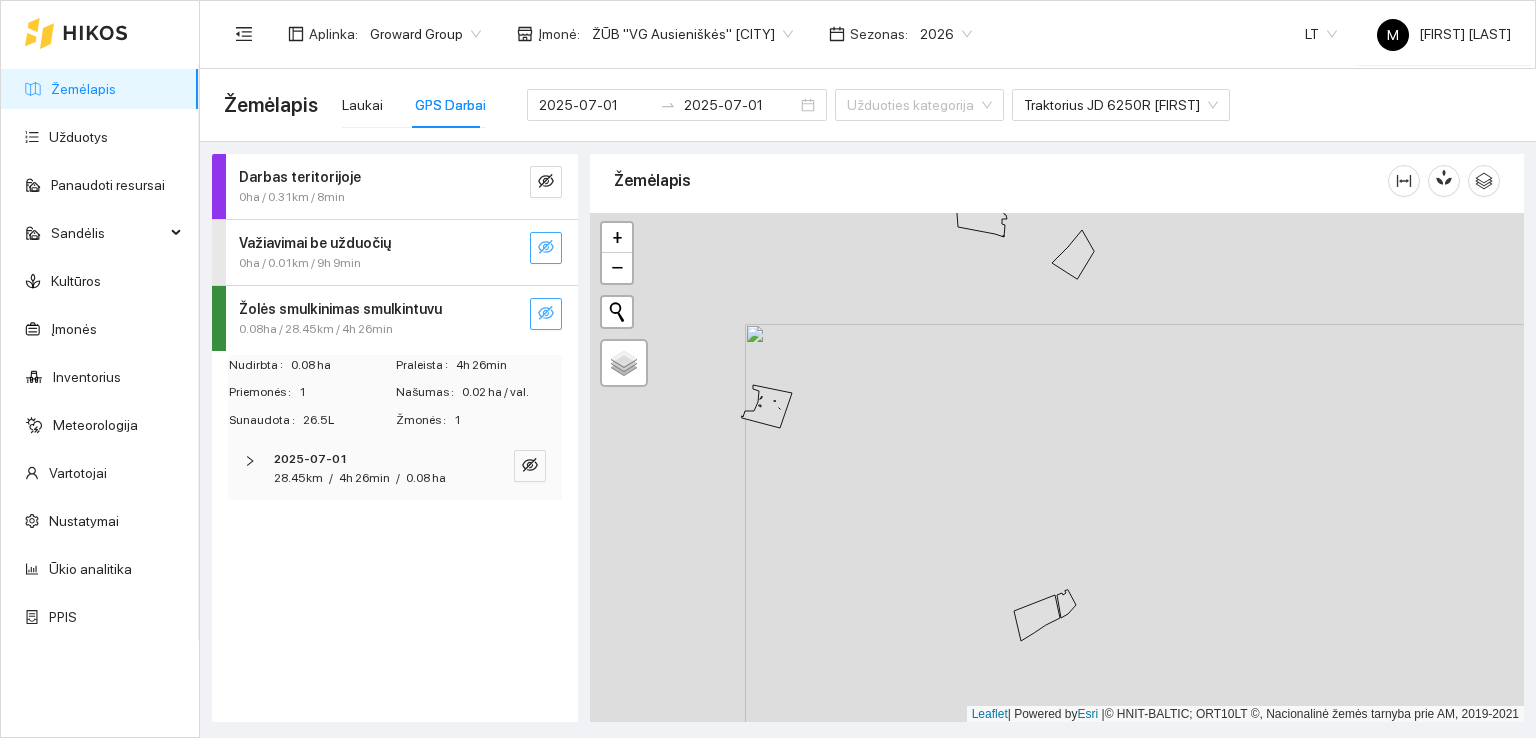 drag, startPoint x: 857, startPoint y: 511, endPoint x: 932, endPoint y: 609, distance: 123.40584 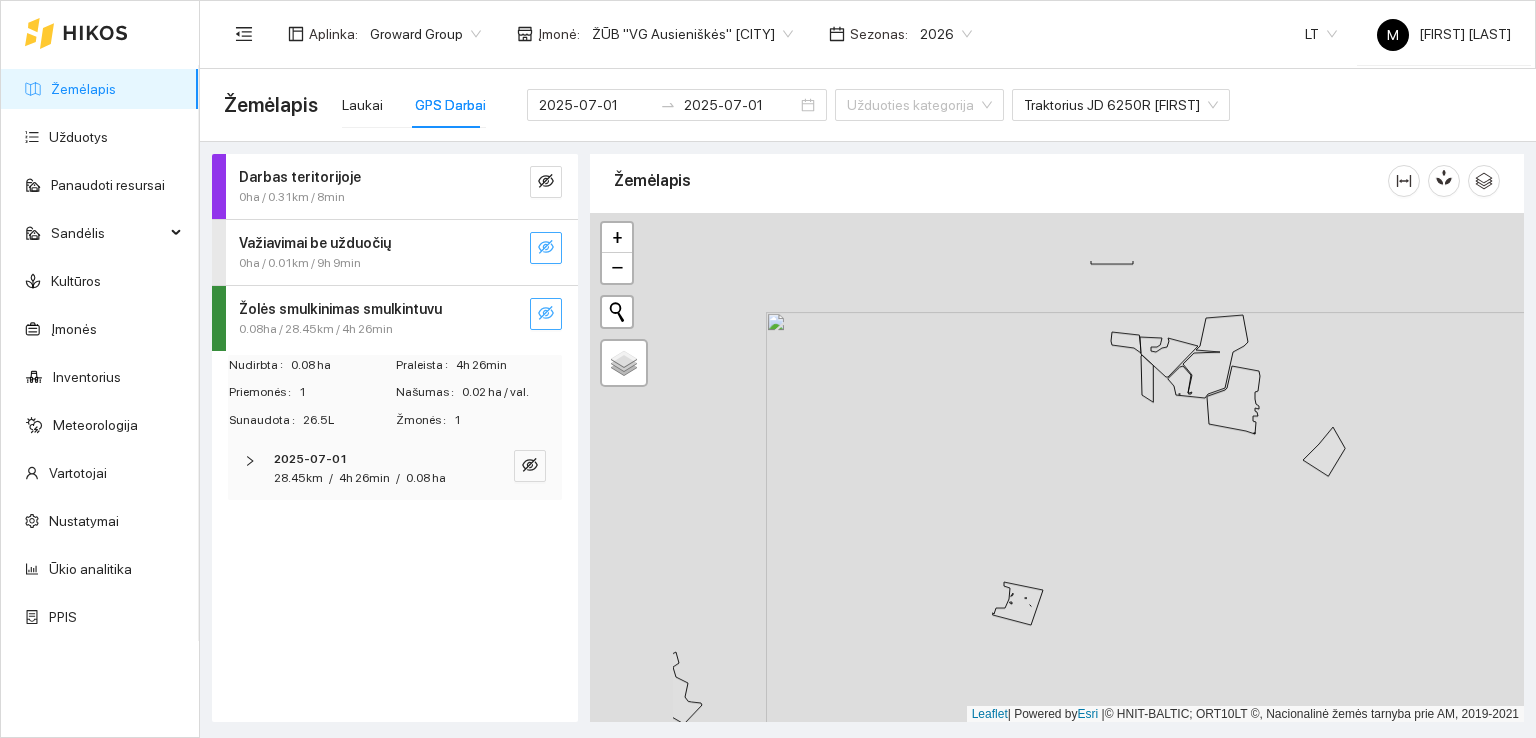 drag, startPoint x: 773, startPoint y: 519, endPoint x: 985, endPoint y: 629, distance: 238.83885 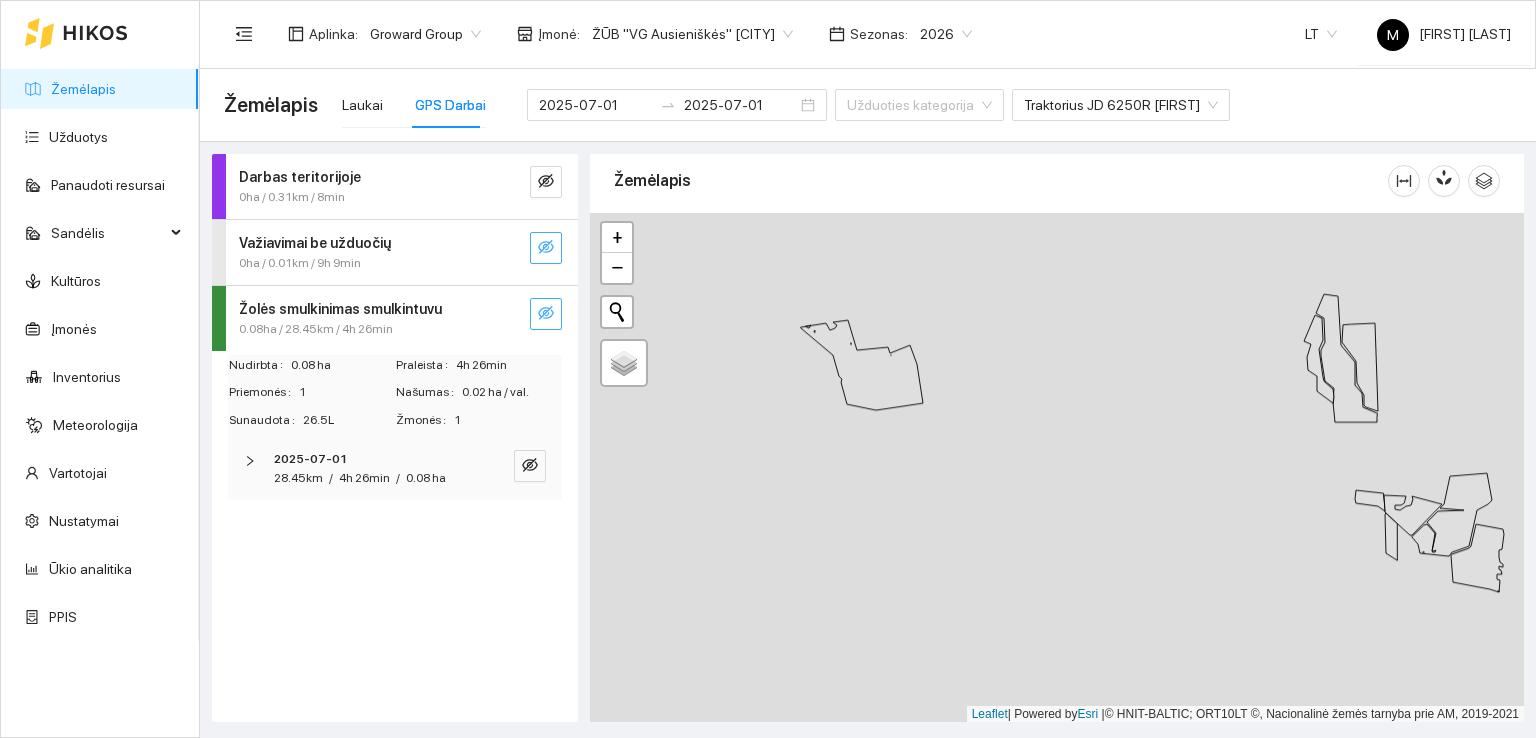 drag, startPoint x: 792, startPoint y: 447, endPoint x: 872, endPoint y: 538, distance: 121.16518 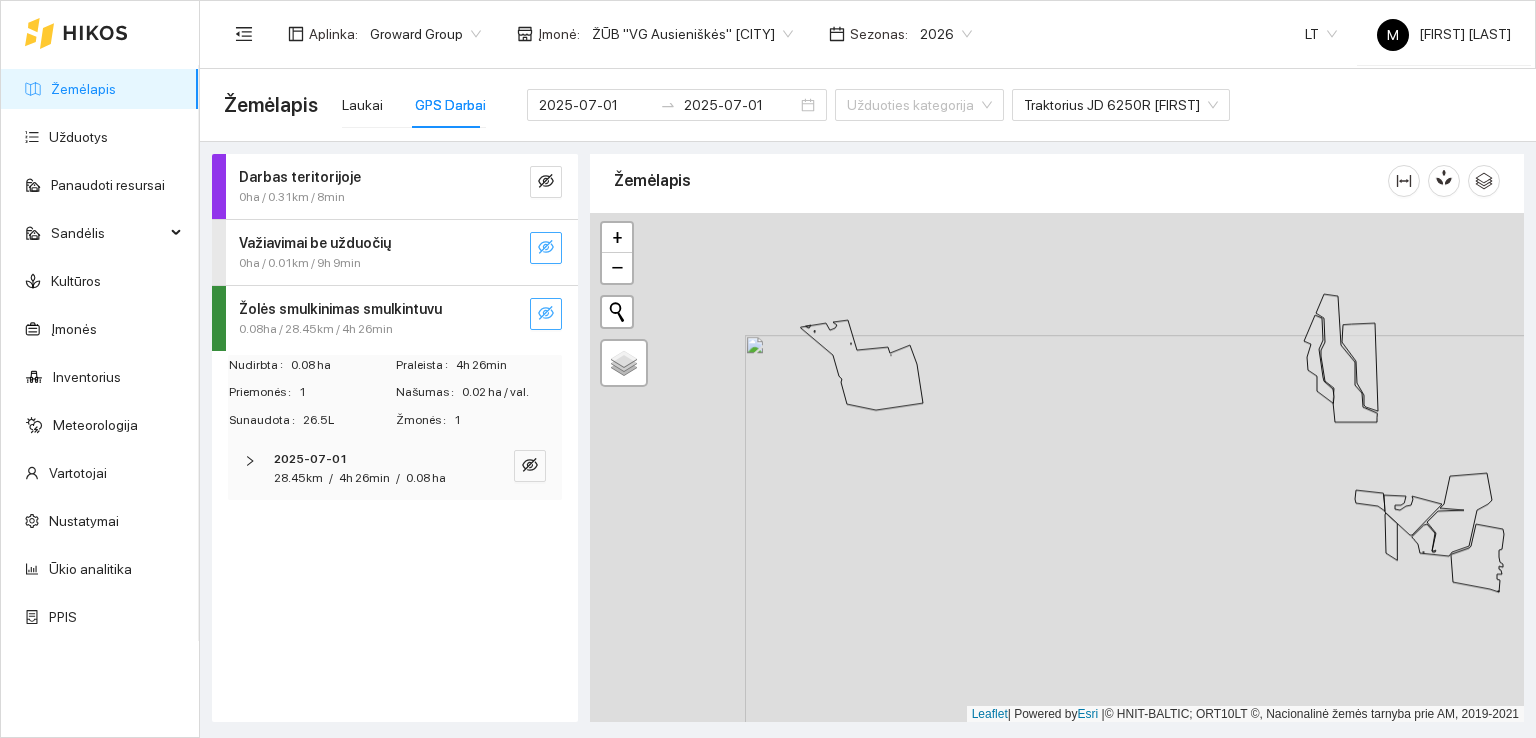 click at bounding box center [1057, 468] 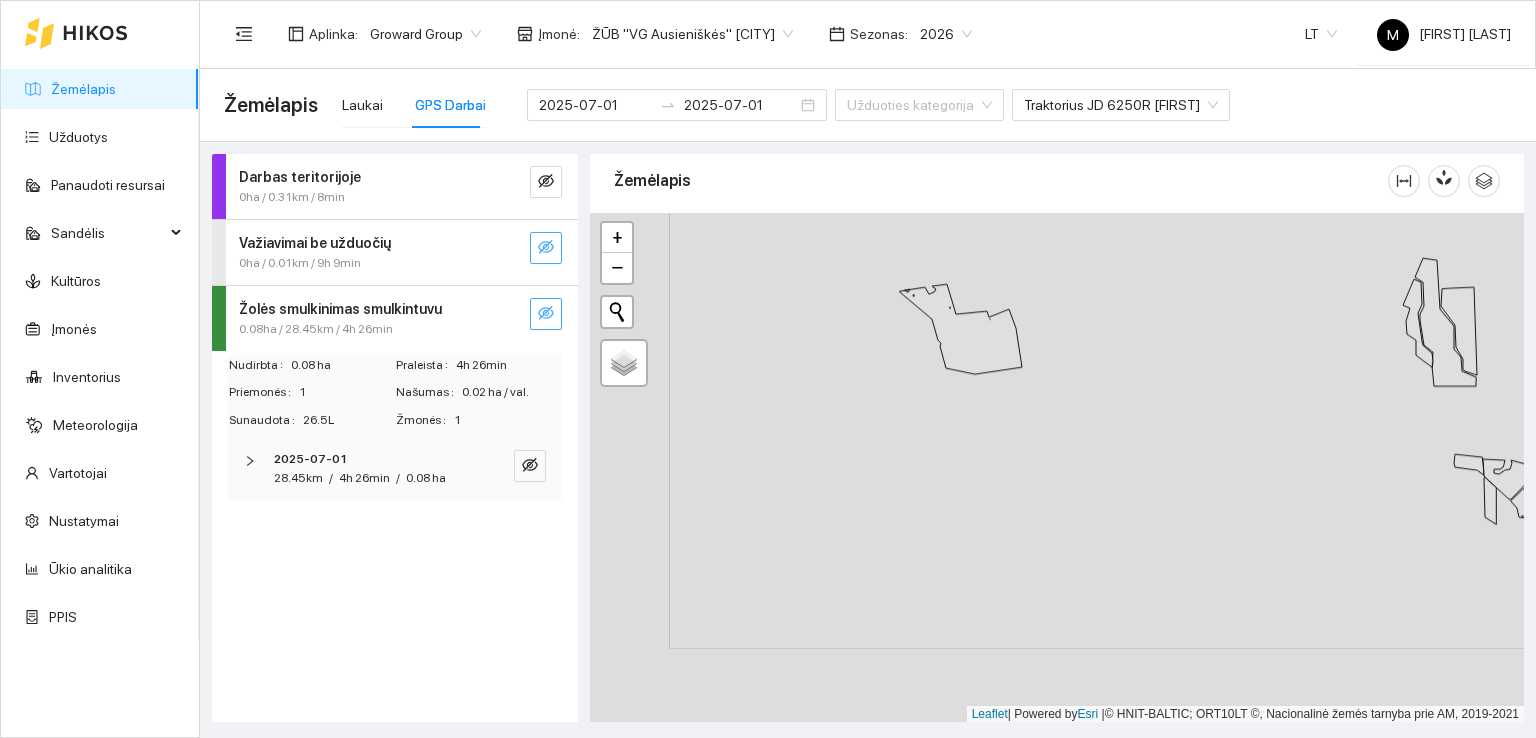 drag, startPoint x: 885, startPoint y: 549, endPoint x: 959, endPoint y: 367, distance: 196.46883 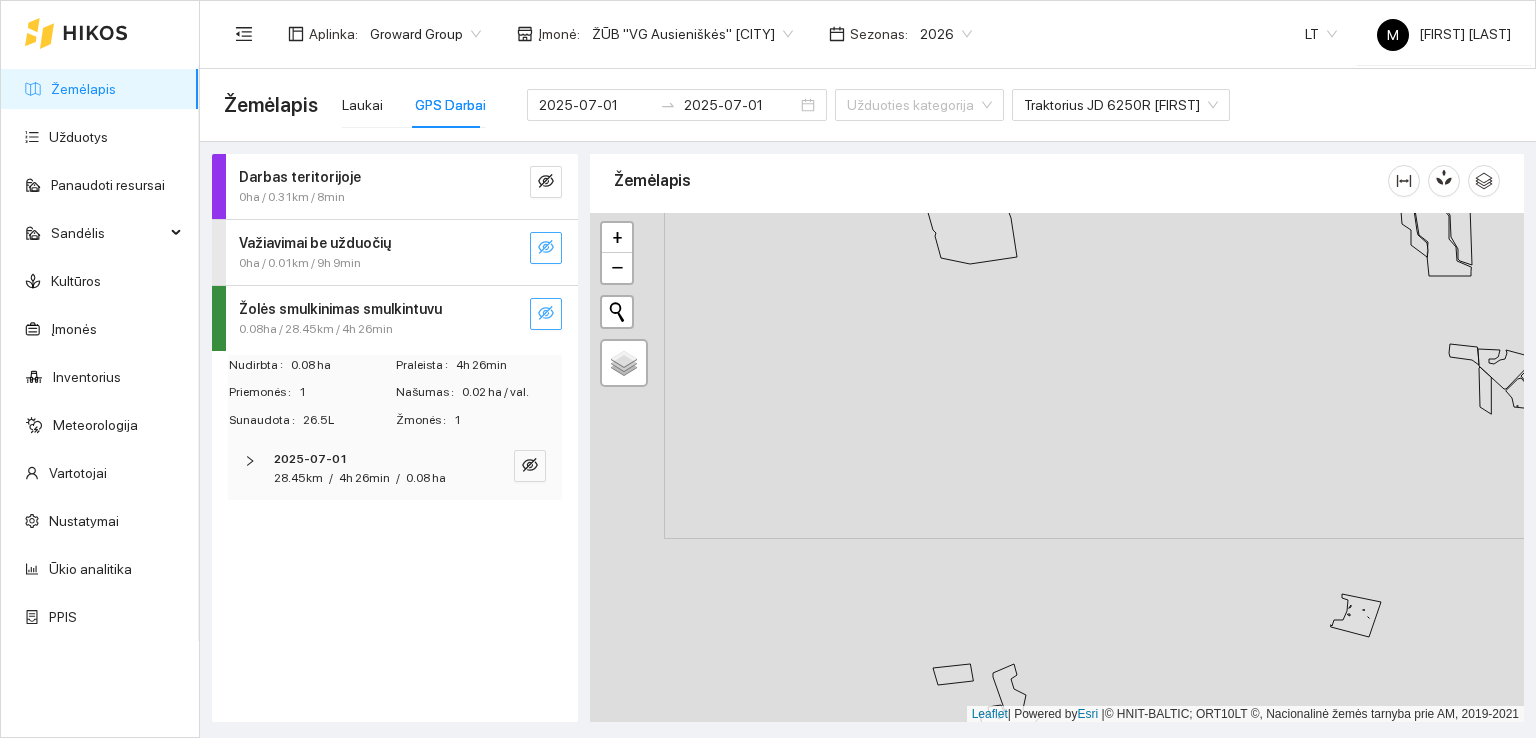 drag, startPoint x: 929, startPoint y: 527, endPoint x: 889, endPoint y: 333, distance: 198.0808 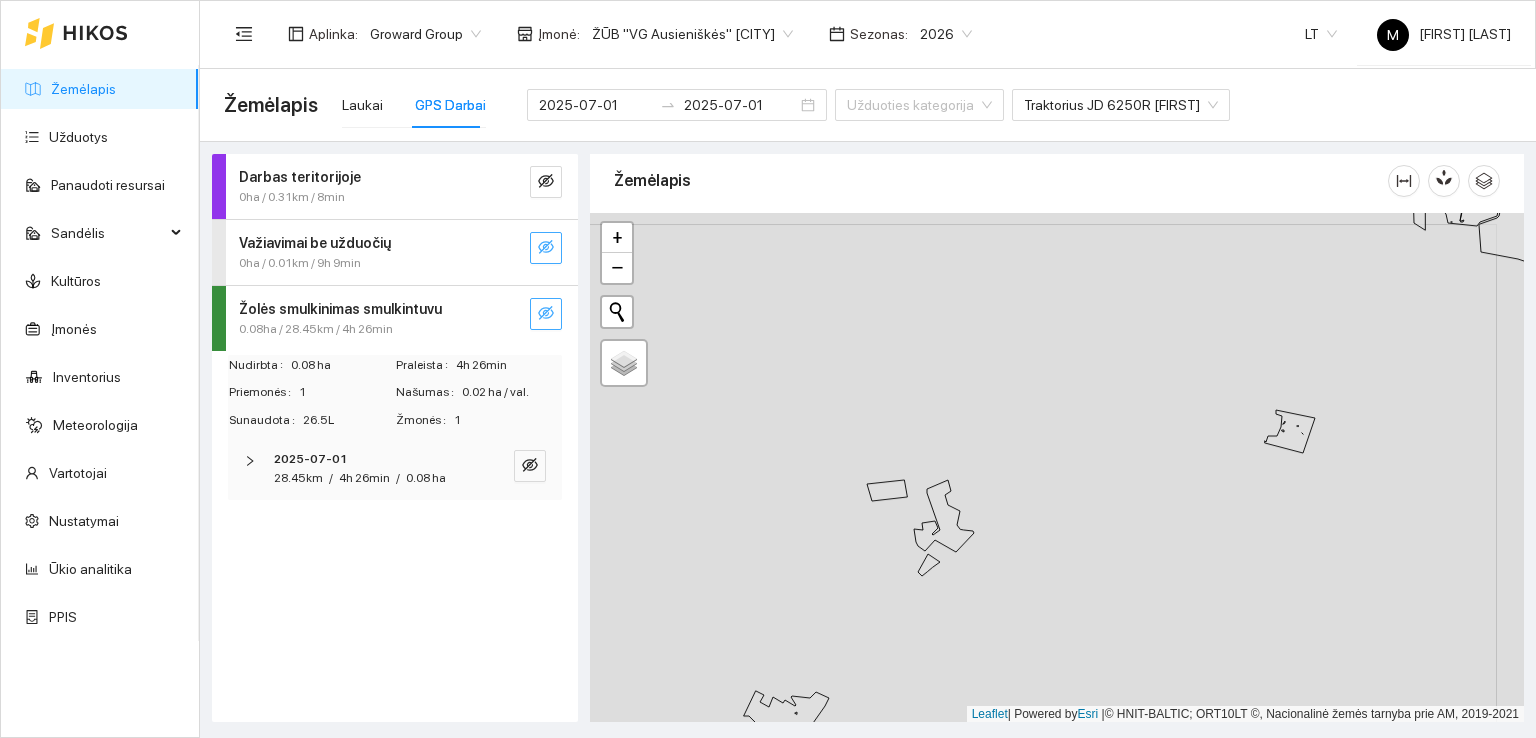 drag, startPoint x: 916, startPoint y: 507, endPoint x: 896, endPoint y: 515, distance: 21.540659 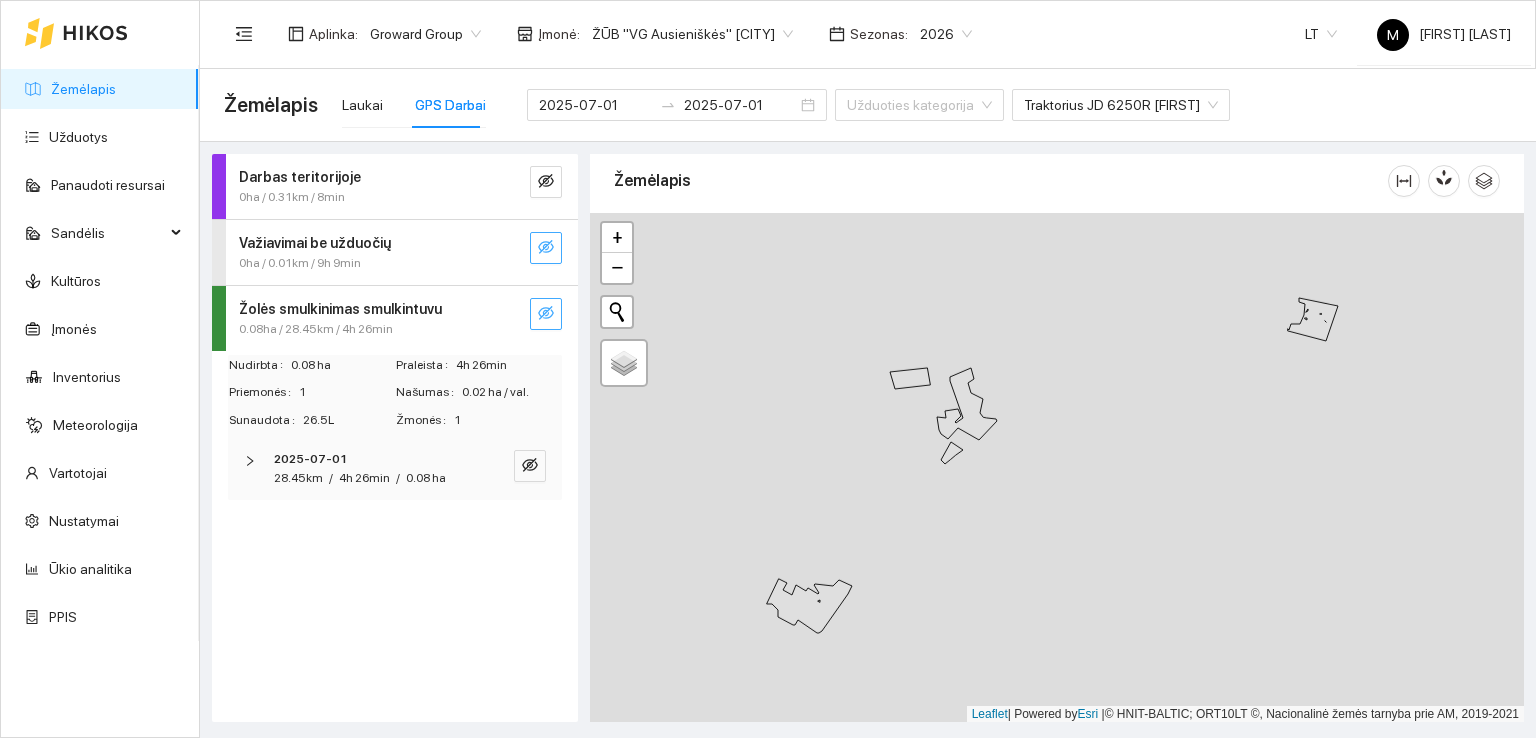 drag, startPoint x: 895, startPoint y: 652, endPoint x: 917, endPoint y: 529, distance: 124.95199 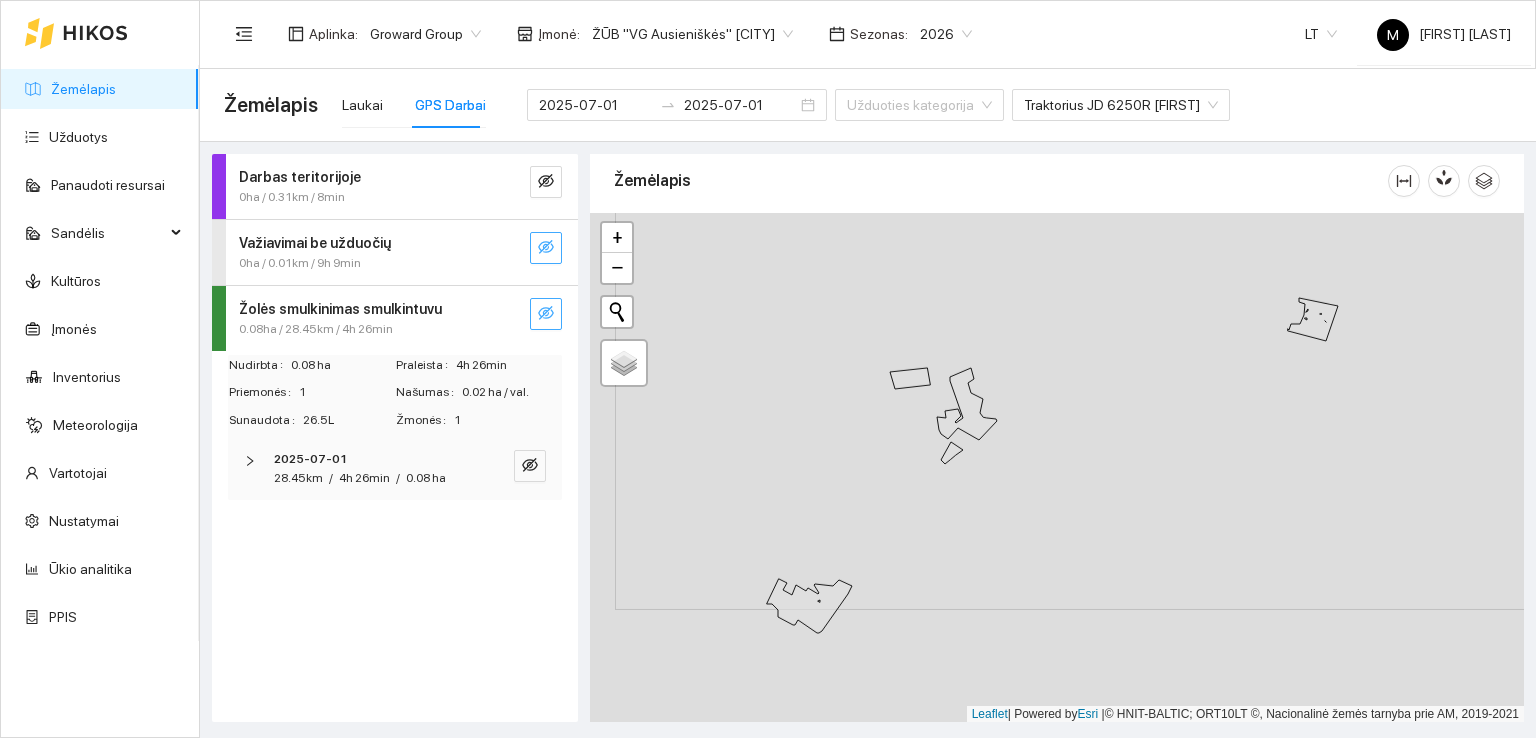 click at bounding box center [1057, 468] 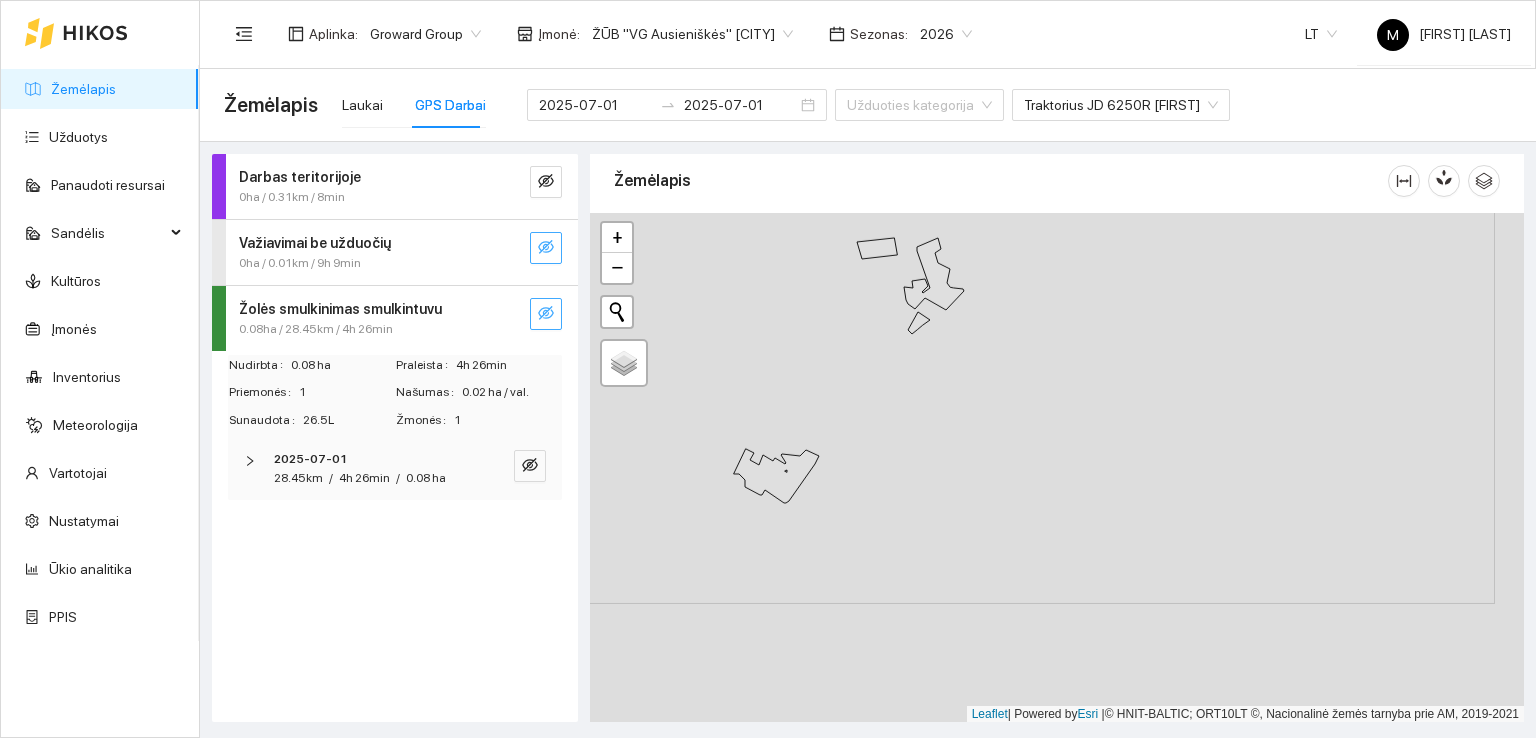 drag, startPoint x: 853, startPoint y: 632, endPoint x: 774, endPoint y: 446, distance: 202.08167 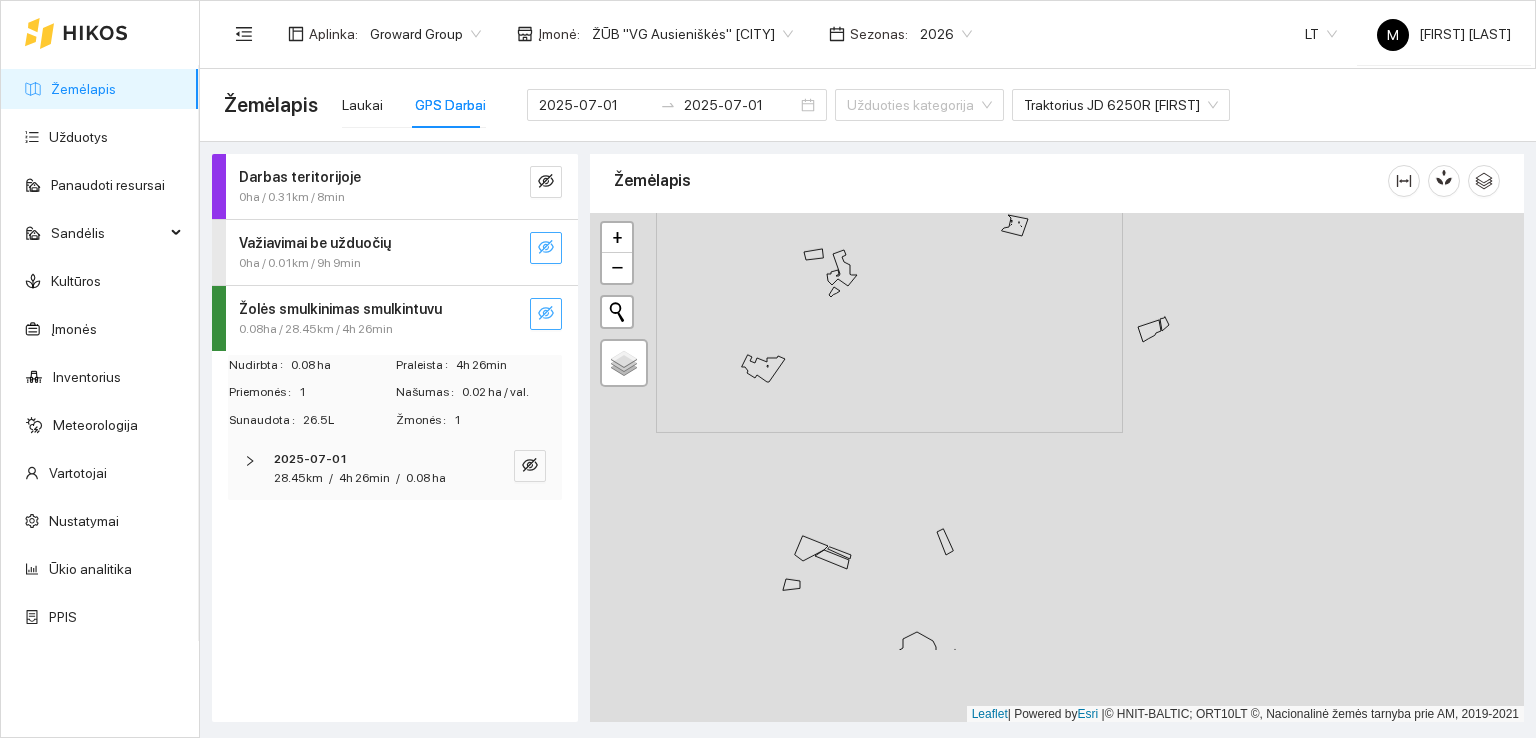 drag, startPoint x: 779, startPoint y: 633, endPoint x: 752, endPoint y: 496, distance: 139.63524 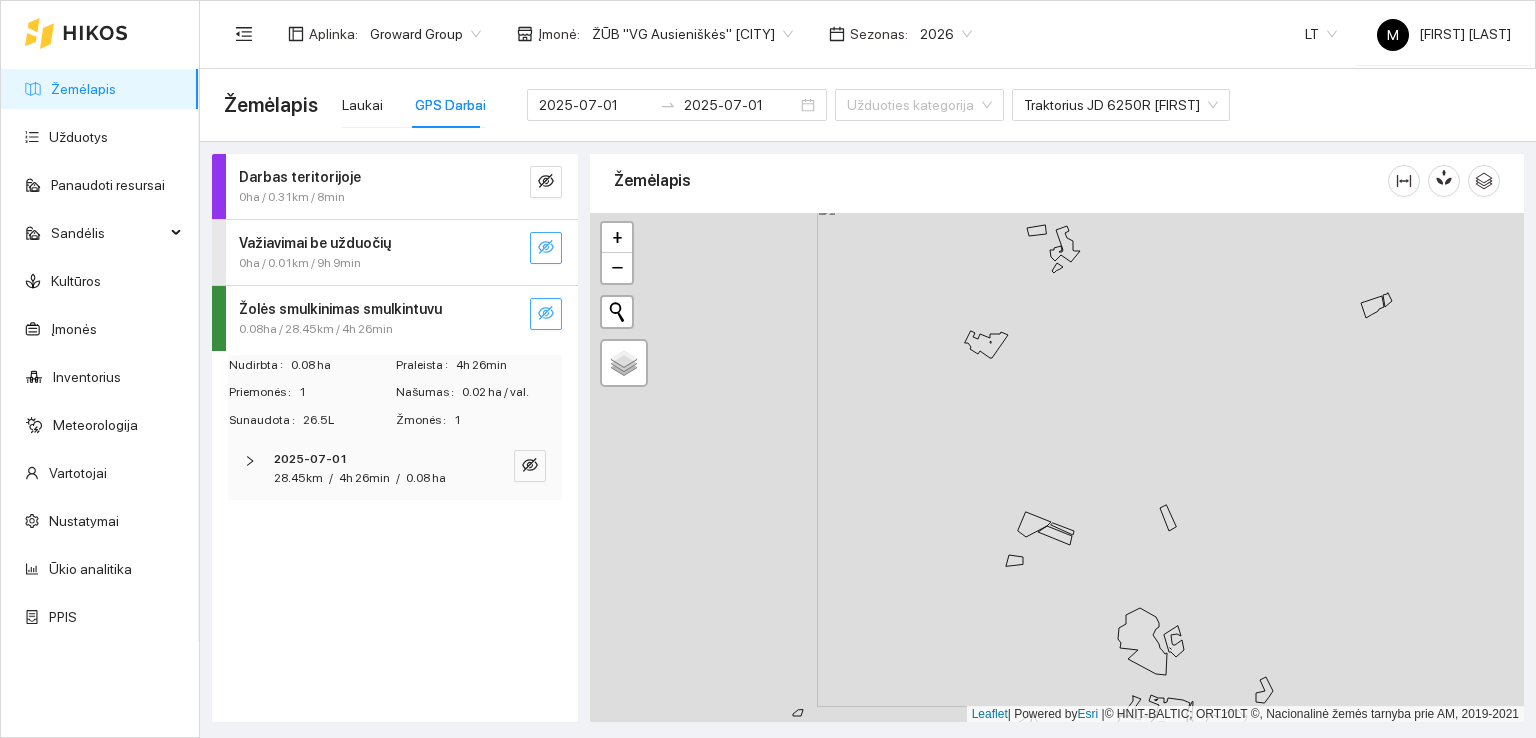 drag, startPoint x: 787, startPoint y: 641, endPoint x: 1014, endPoint y: 625, distance: 227.56317 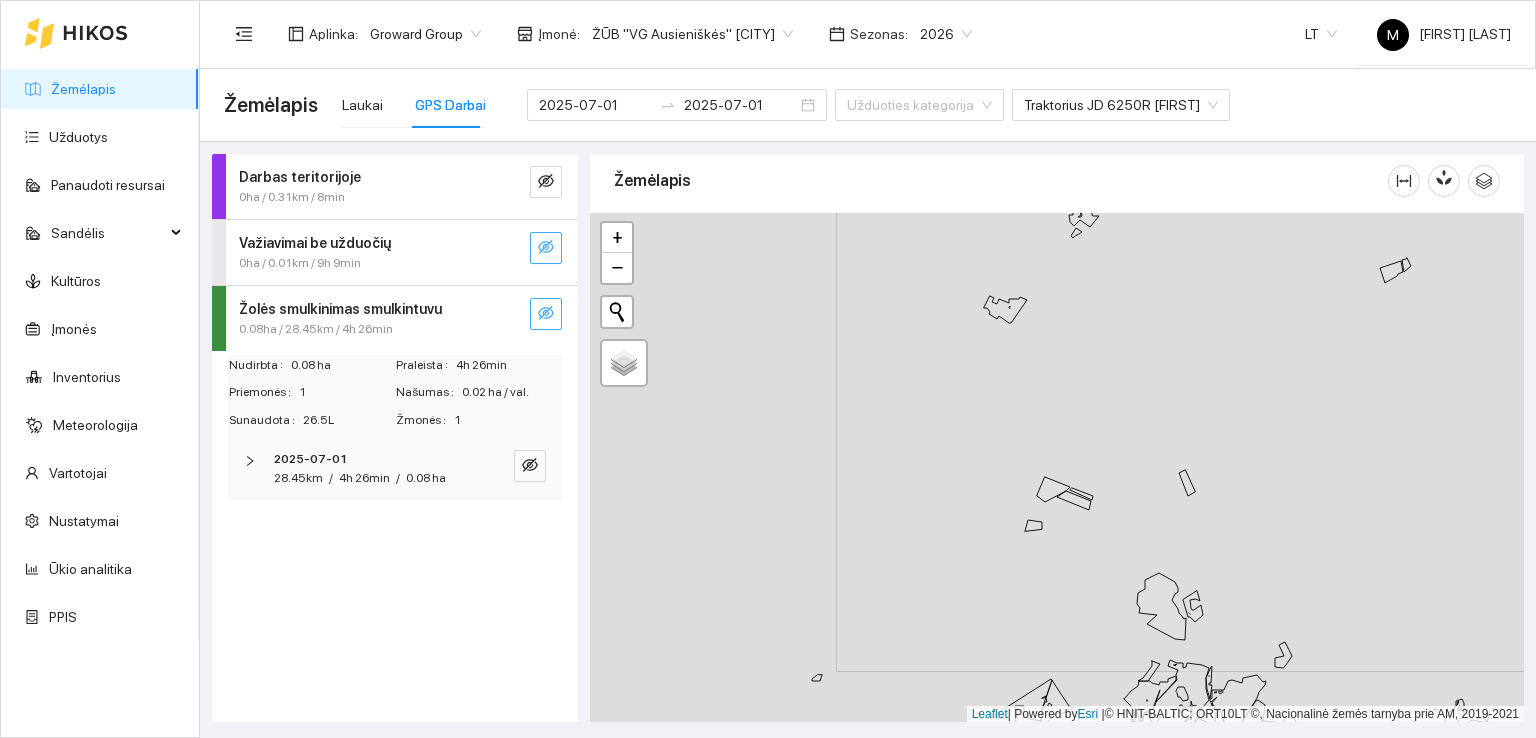 drag, startPoint x: 940, startPoint y: 630, endPoint x: 1056, endPoint y: 481, distance: 188.83061 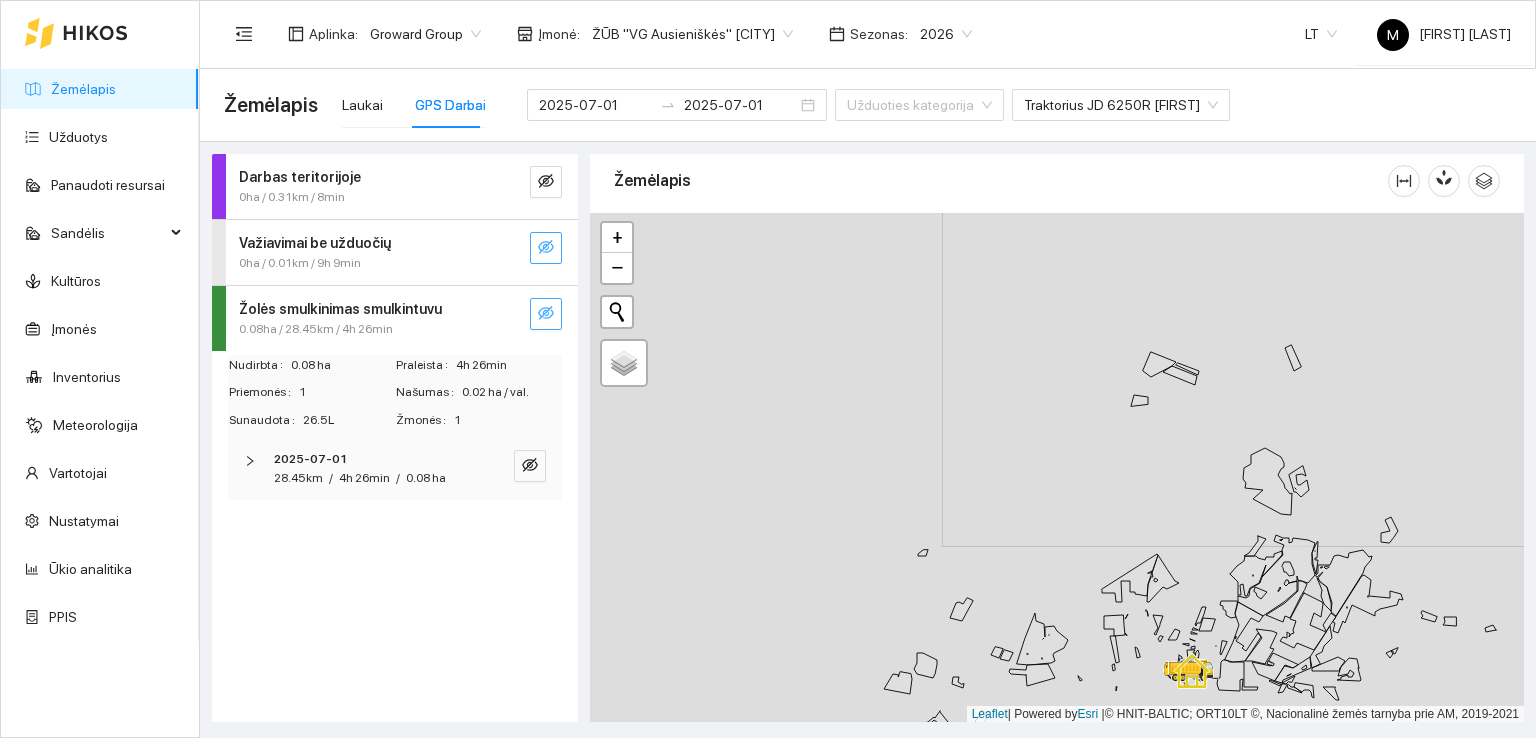 drag, startPoint x: 940, startPoint y: 557, endPoint x: 916, endPoint y: 526, distance: 39.20459 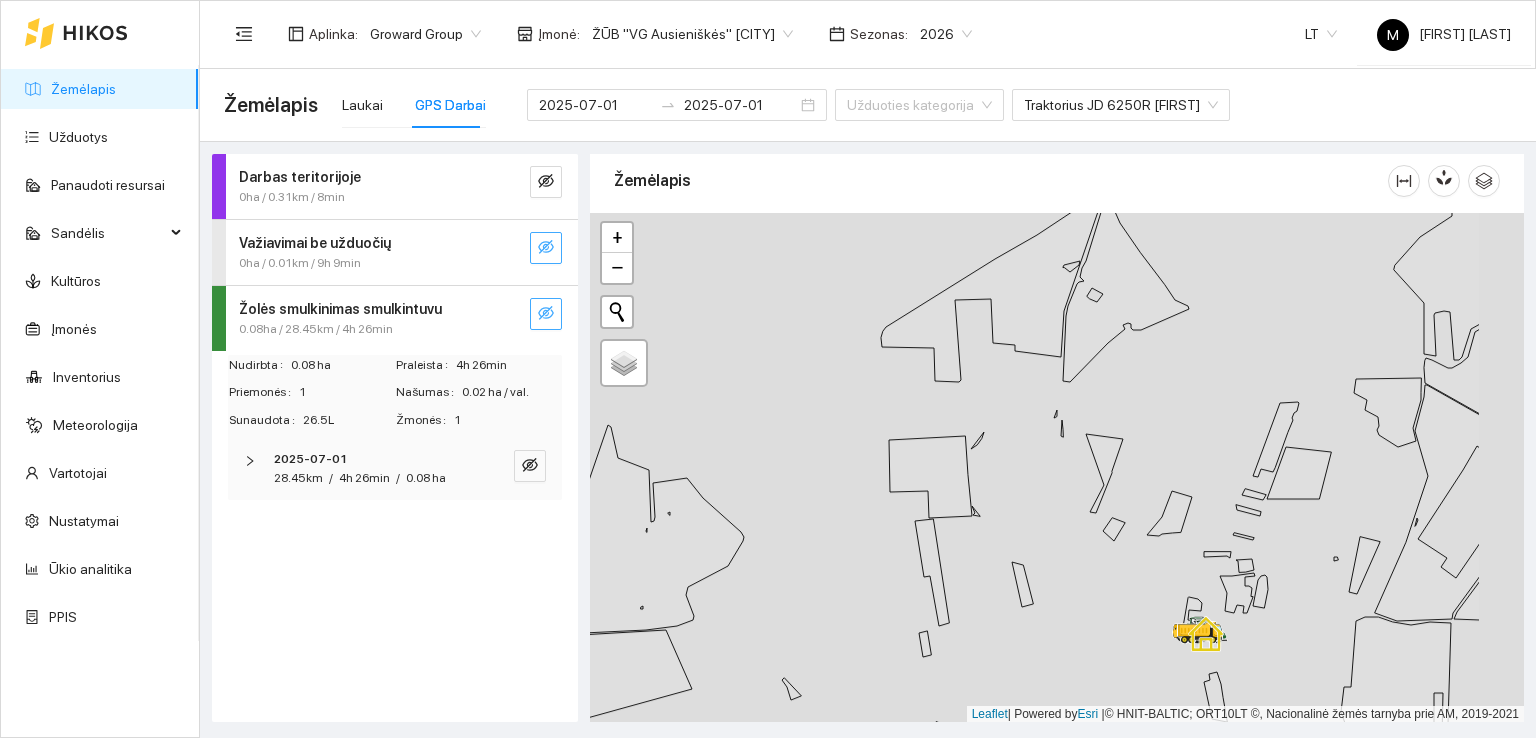 drag, startPoint x: 1281, startPoint y: 545, endPoint x: 1100, endPoint y: 558, distance: 181.46625 